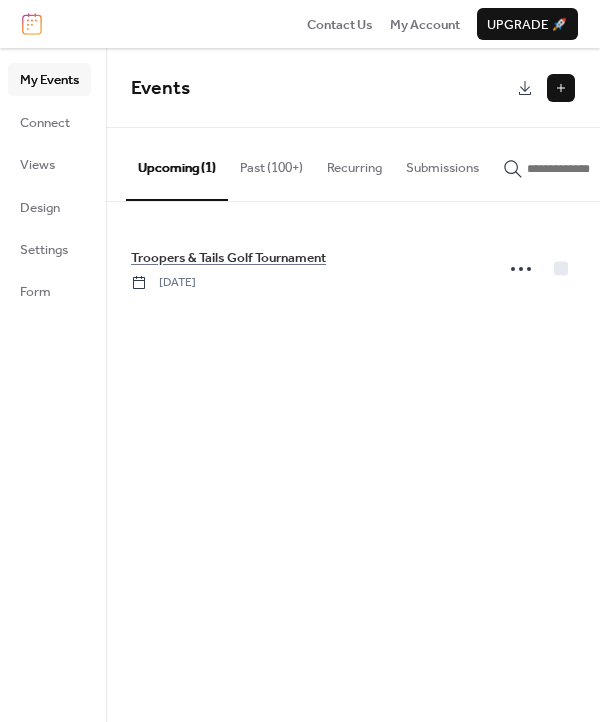 scroll, scrollTop: 0, scrollLeft: 0, axis: both 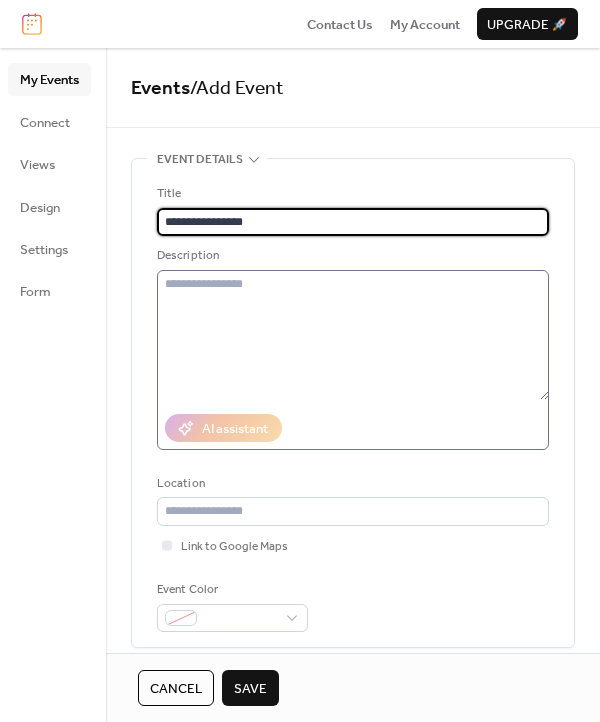 type on "**********" 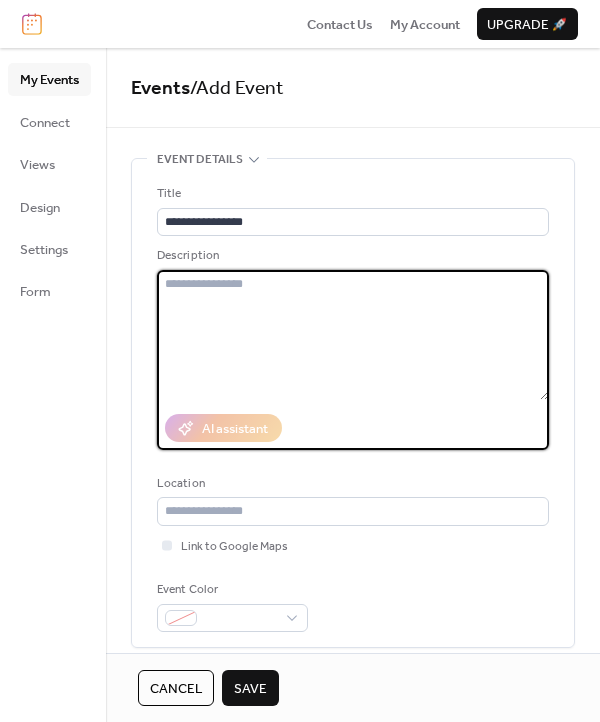 click at bounding box center (353, 335) 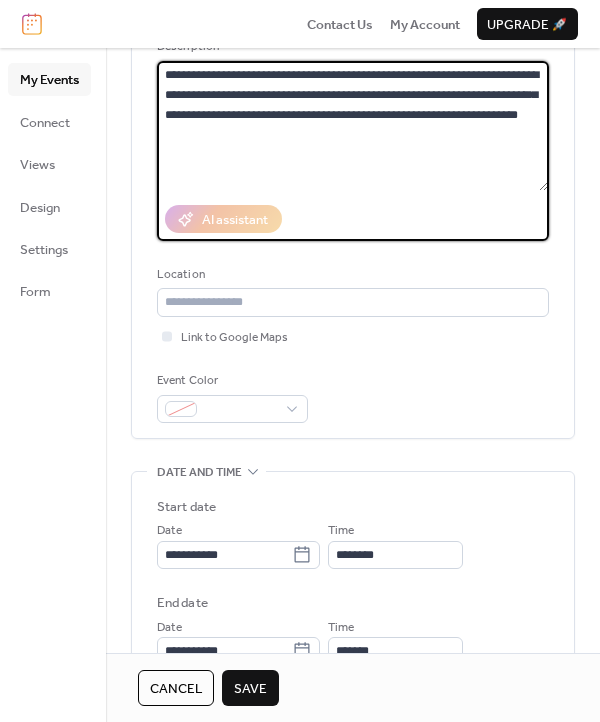 scroll, scrollTop: 211, scrollLeft: 0, axis: vertical 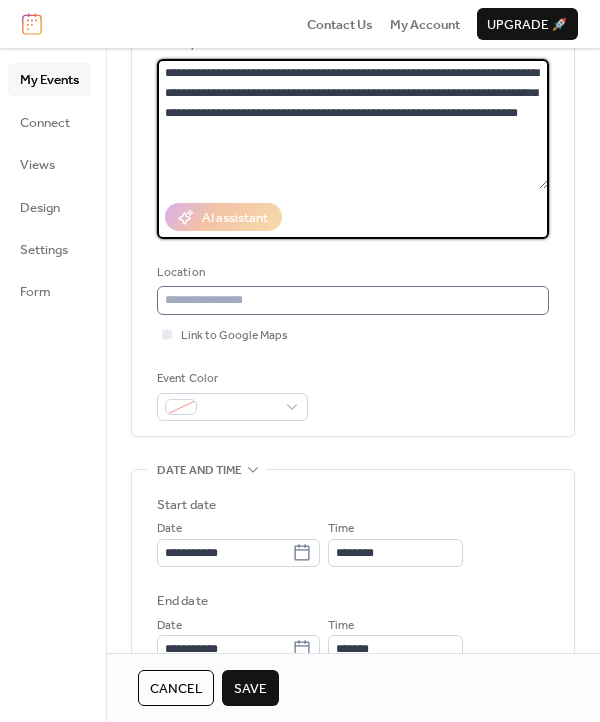 type on "**********" 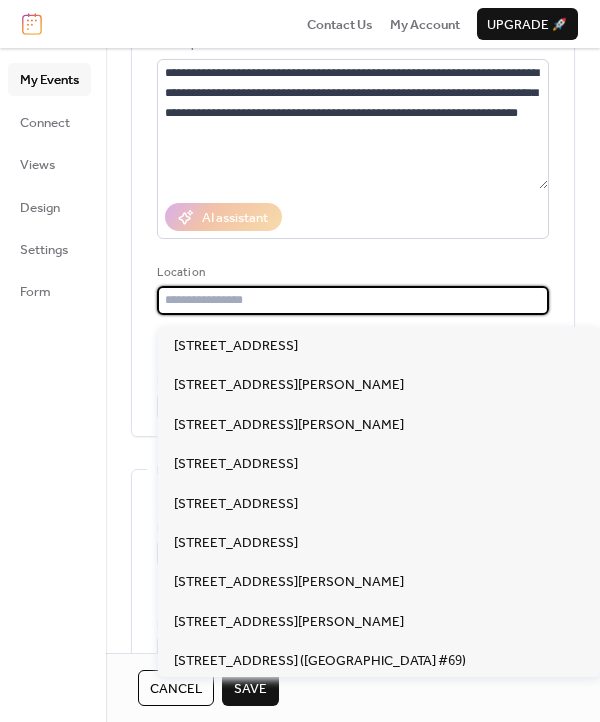 click at bounding box center (353, 300) 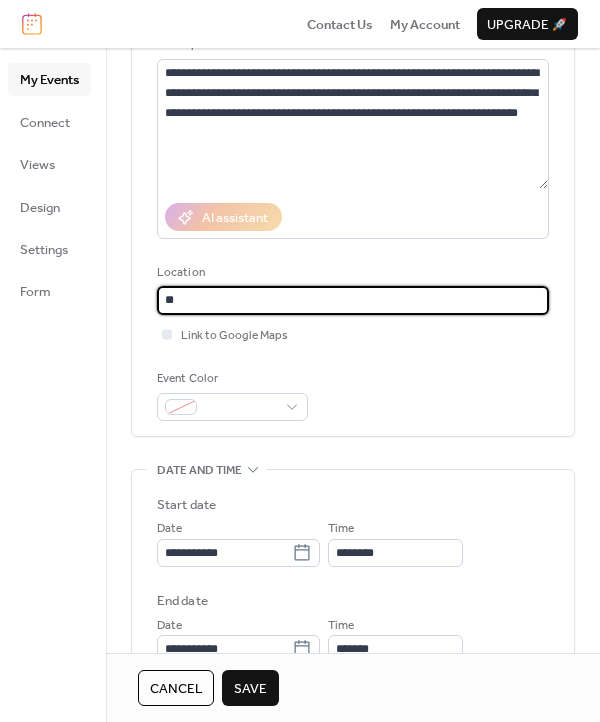 type on "*" 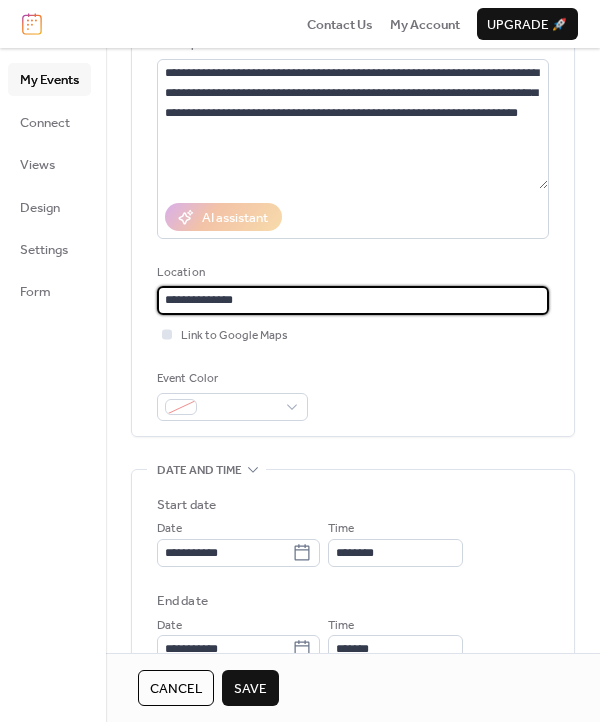 type on "**********" 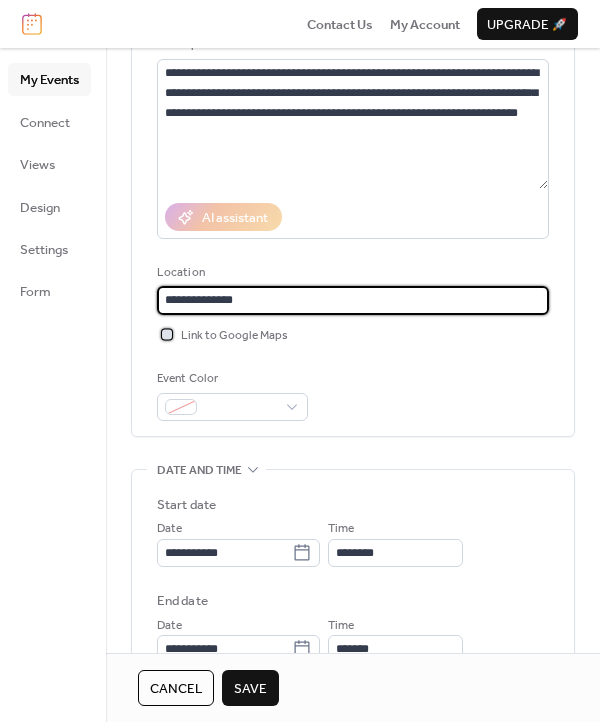 click at bounding box center (167, 334) 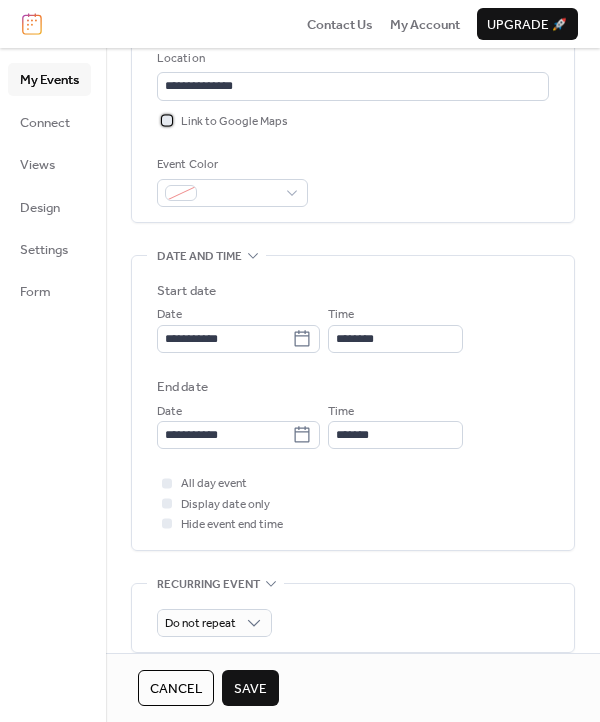 scroll, scrollTop: 426, scrollLeft: 0, axis: vertical 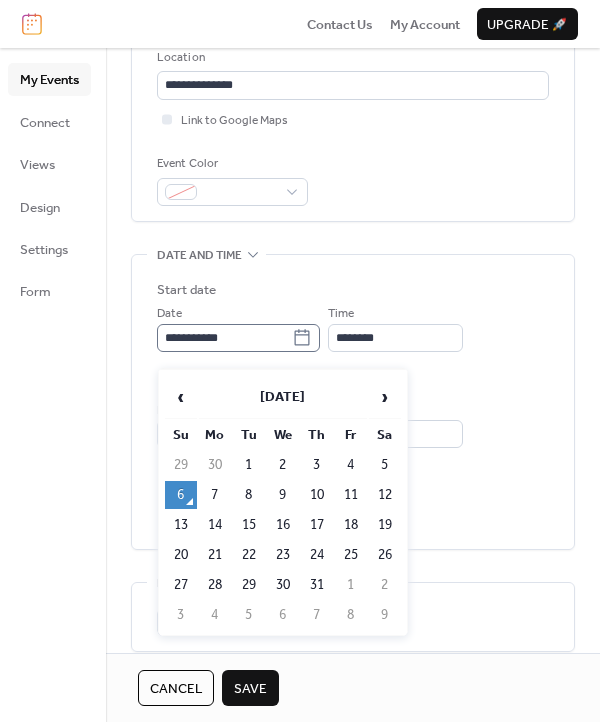 click 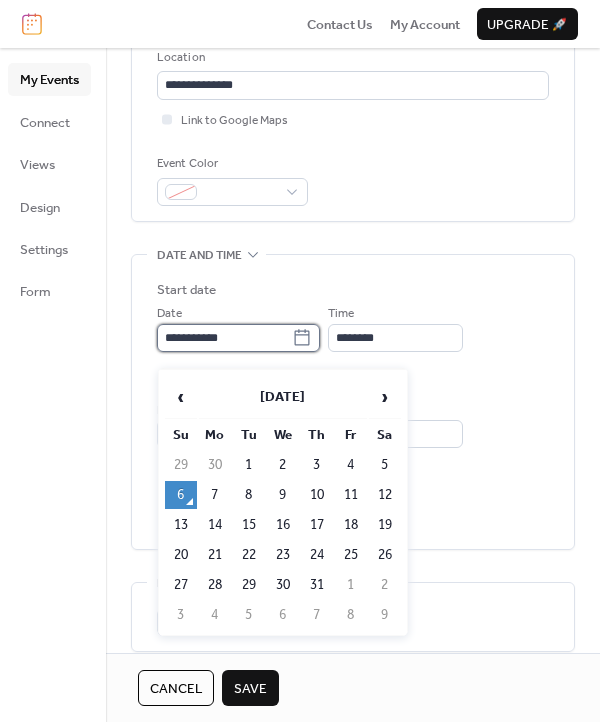 click on "**********" at bounding box center (224, 338) 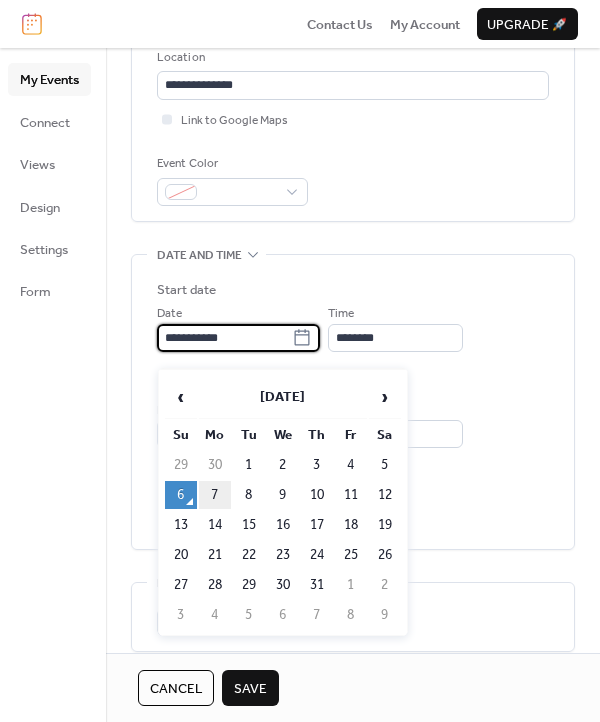 click on "7" at bounding box center [215, 495] 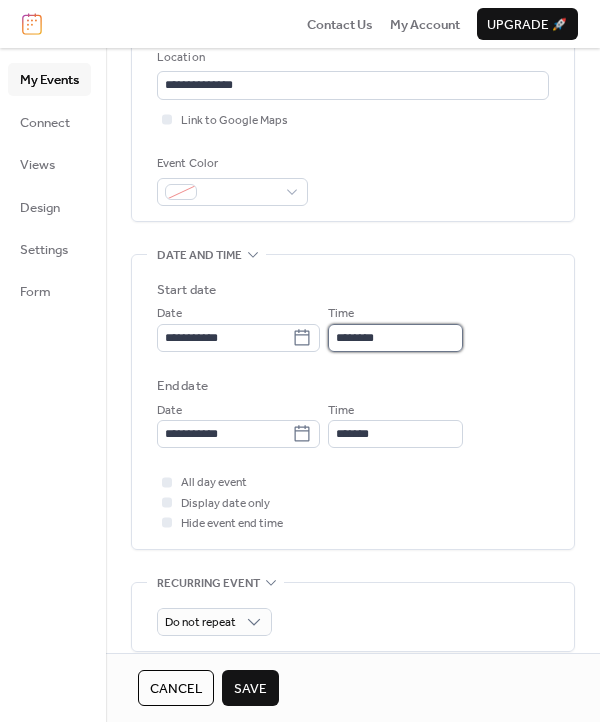 click on "********" at bounding box center [395, 338] 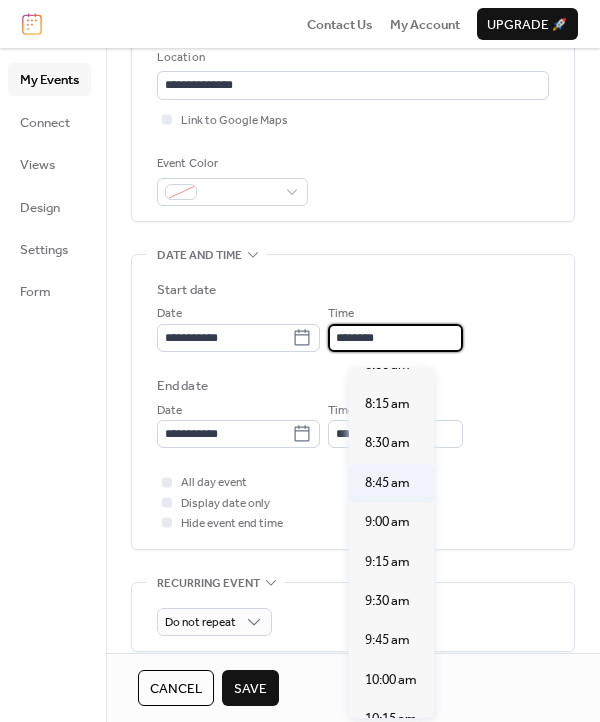 scroll, scrollTop: 1265, scrollLeft: 0, axis: vertical 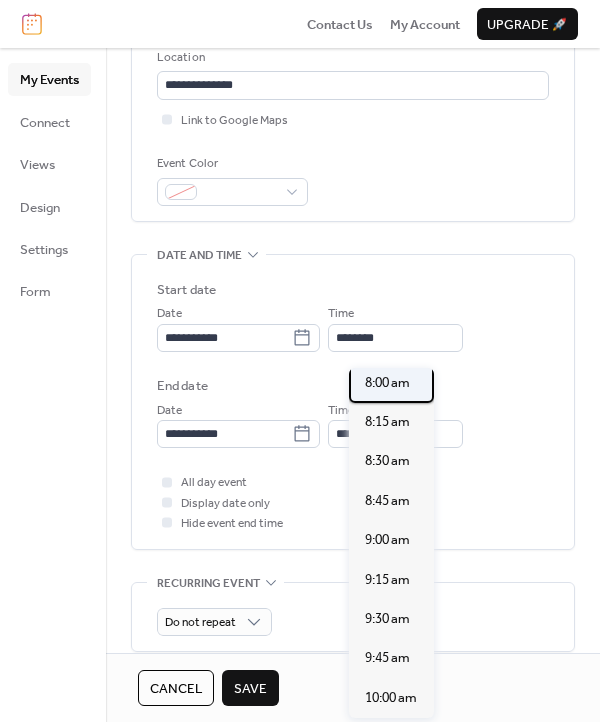 click on "8:00 am" at bounding box center [387, 383] 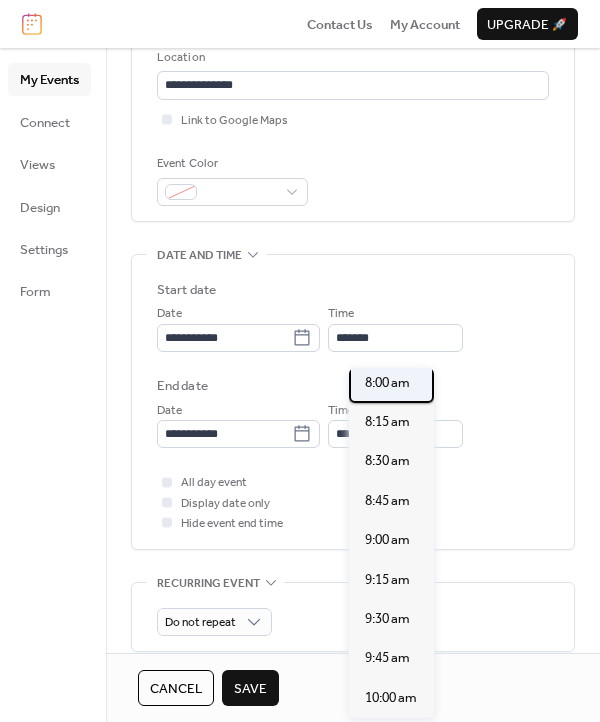 type on "*******" 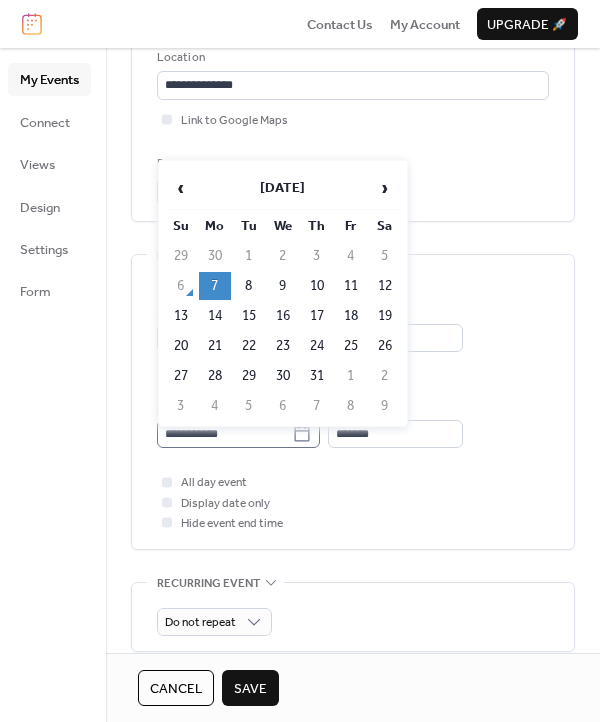 click 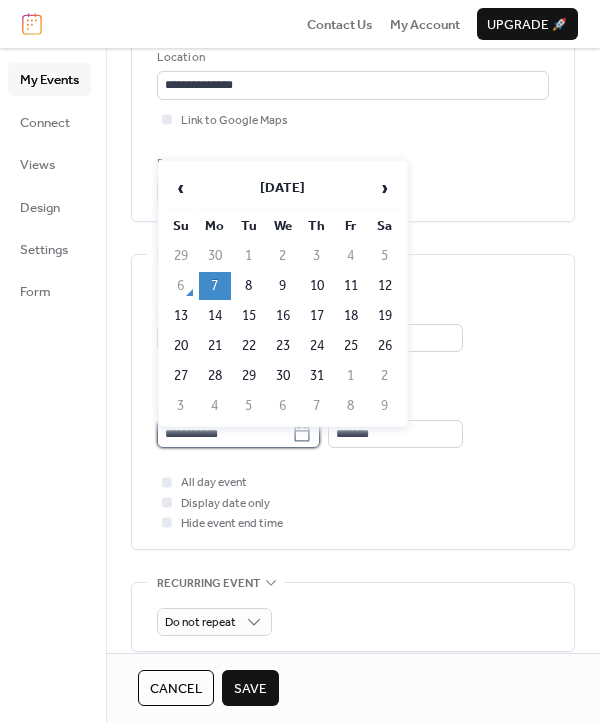 click on "**********" at bounding box center (224, 434) 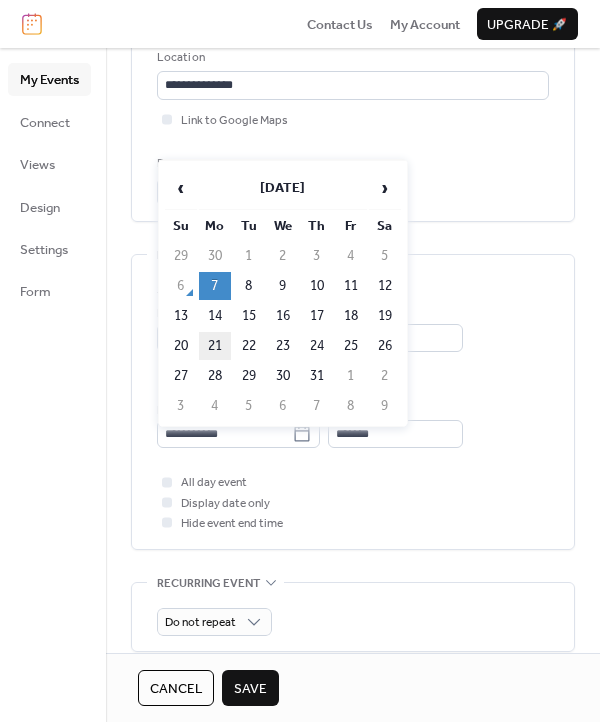 click on "21" at bounding box center (215, 346) 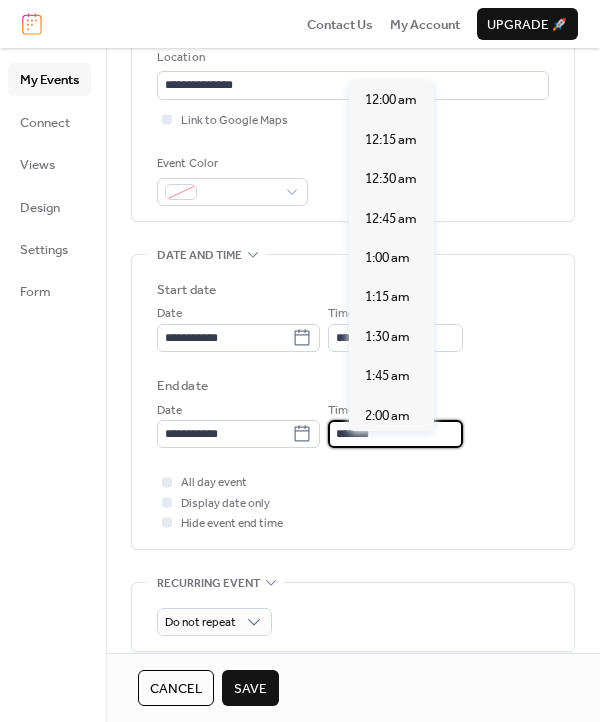 click on "*******" at bounding box center [395, 434] 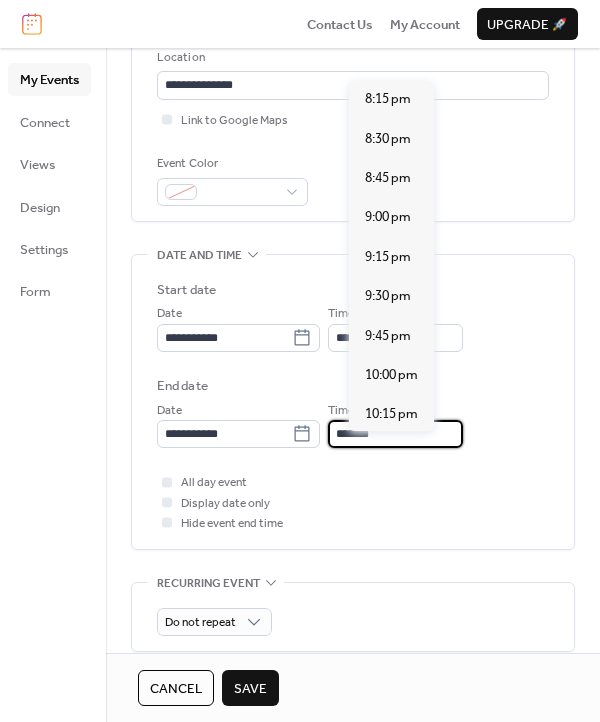 scroll, scrollTop: 3194, scrollLeft: 0, axis: vertical 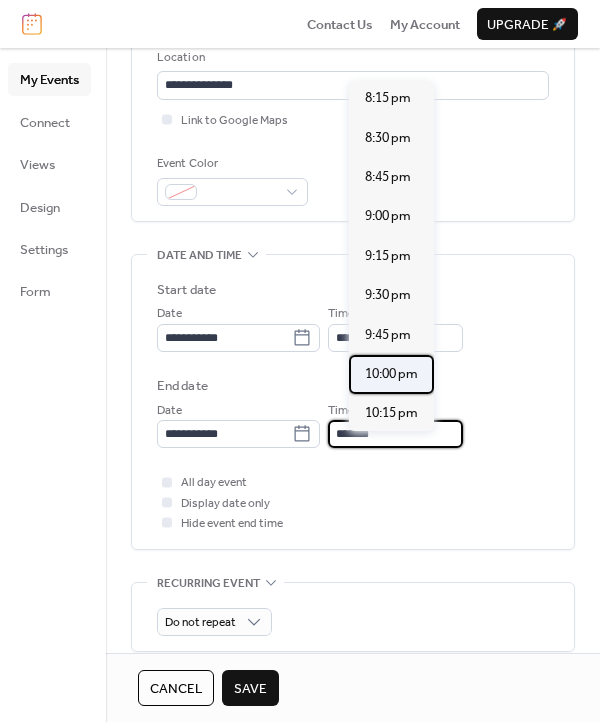 click on "10:00 pm" at bounding box center (391, 374) 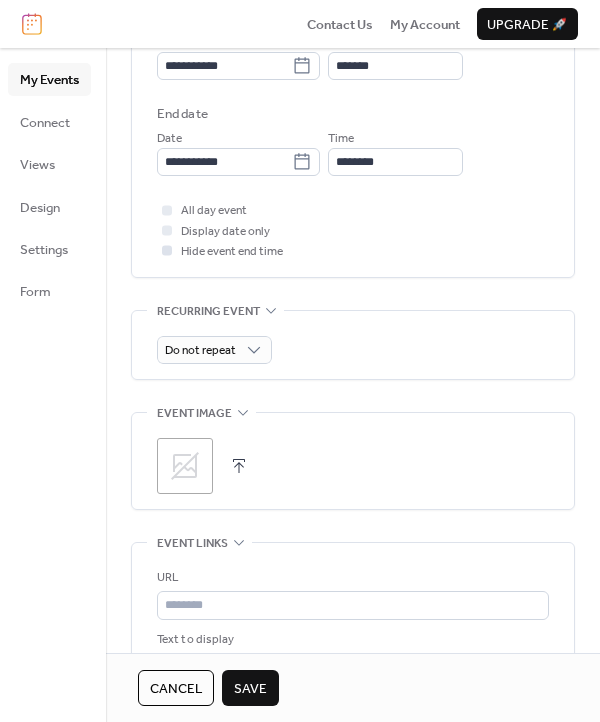 scroll, scrollTop: 708, scrollLeft: 0, axis: vertical 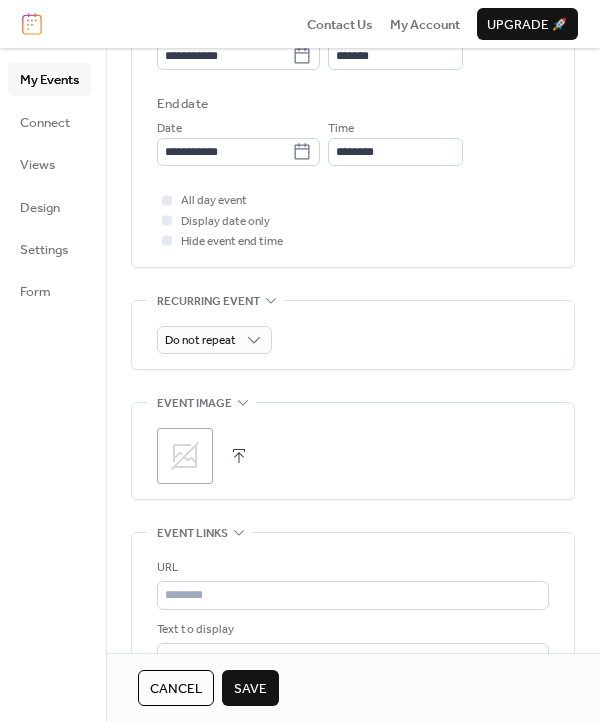 click on ";" at bounding box center [185, 456] 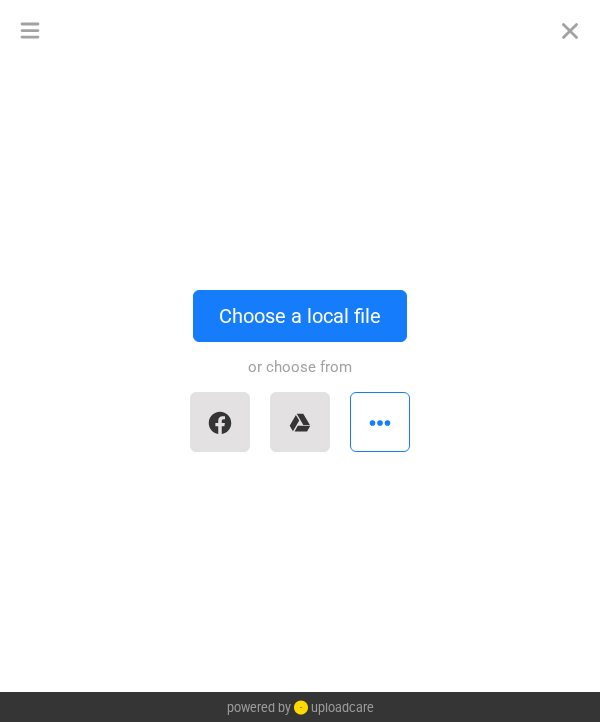 scroll, scrollTop: 708, scrollLeft: 0, axis: vertical 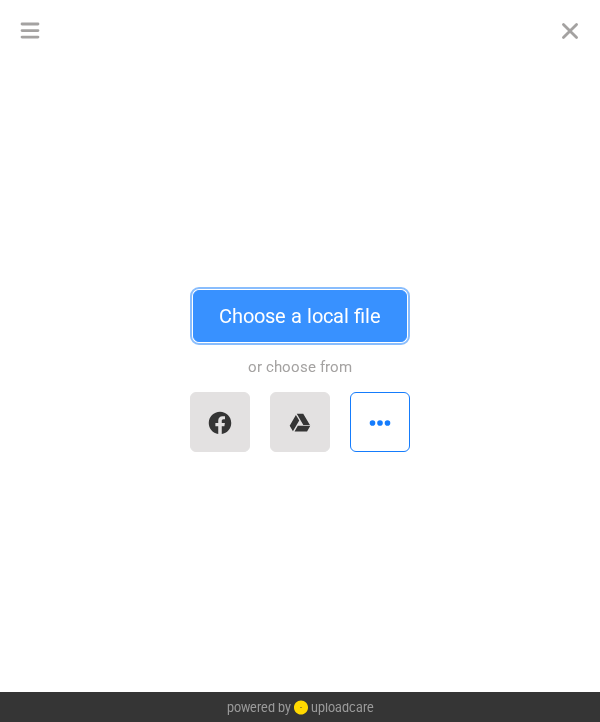 click on "Choose a local file" at bounding box center (300, 316) 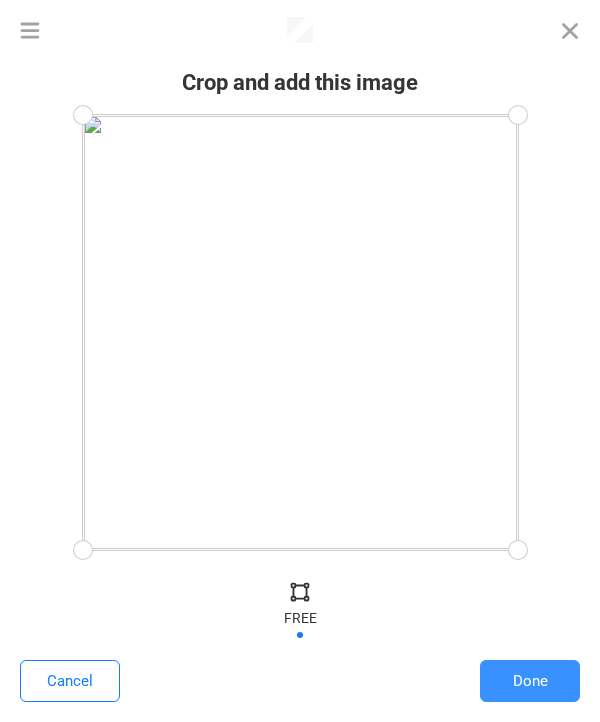 click on "Done" at bounding box center (530, 681) 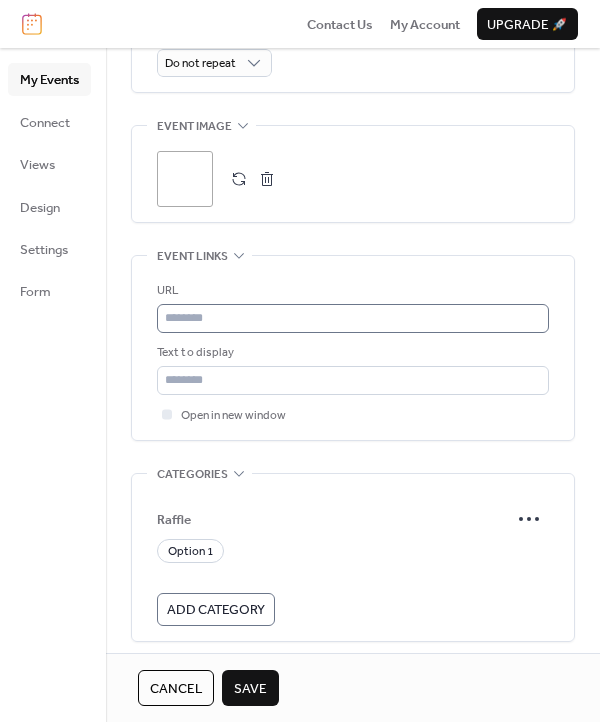 scroll, scrollTop: 1023, scrollLeft: 0, axis: vertical 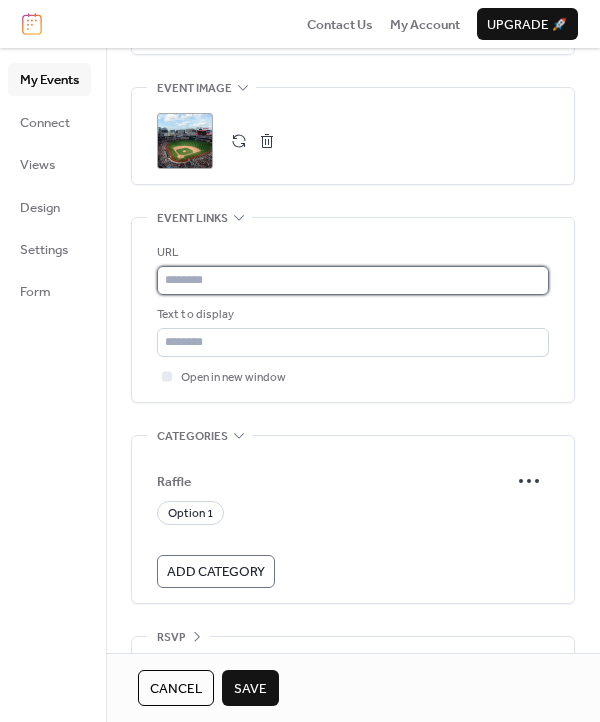 click at bounding box center [353, 280] 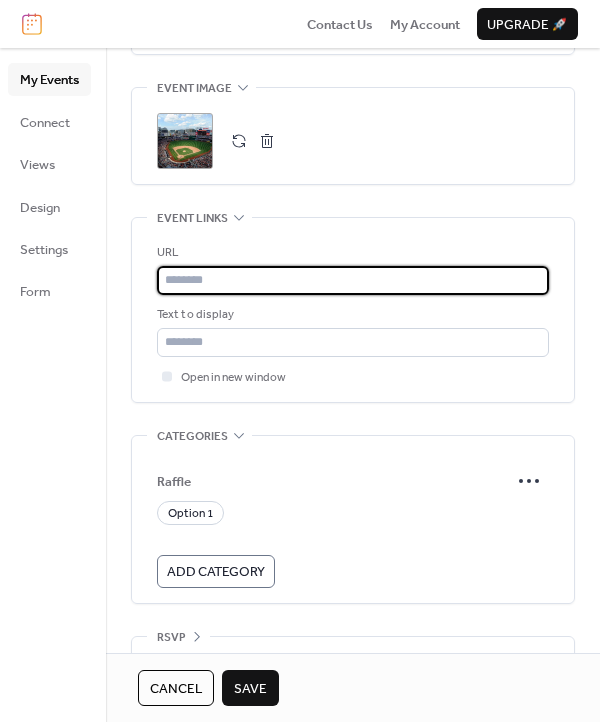 paste on "**********" 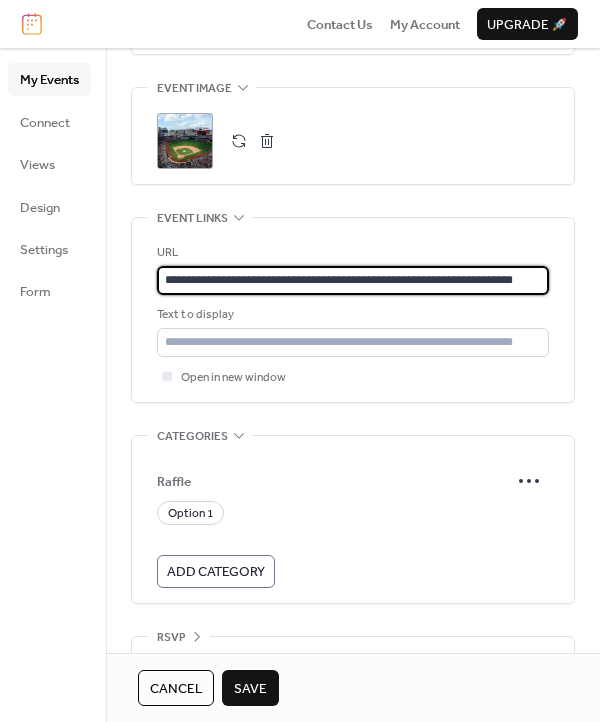 scroll, scrollTop: 0, scrollLeft: 7, axis: horizontal 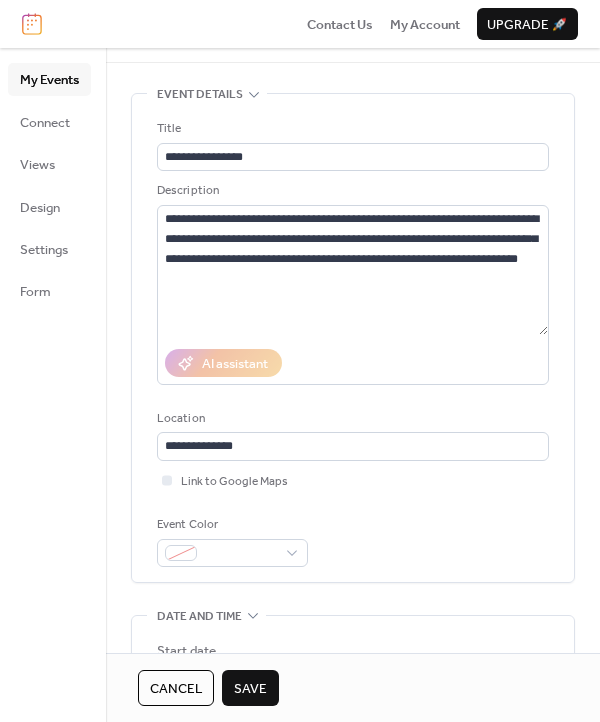 type on "**********" 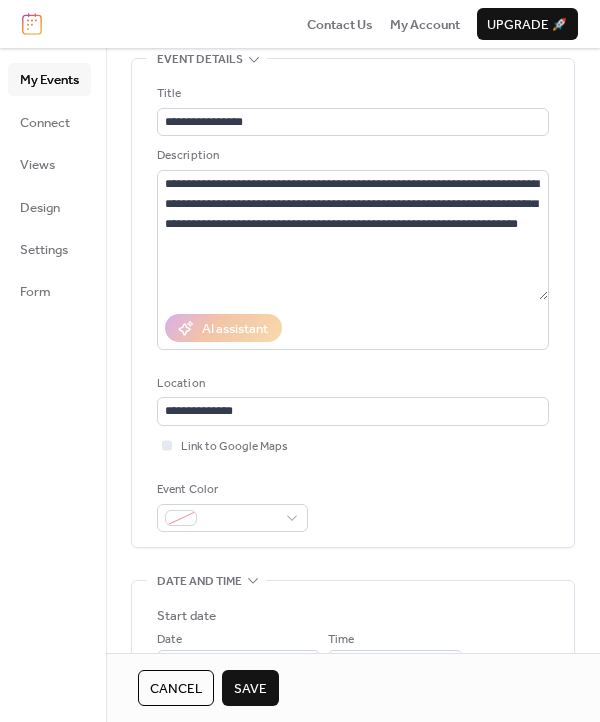 scroll, scrollTop: 98, scrollLeft: 0, axis: vertical 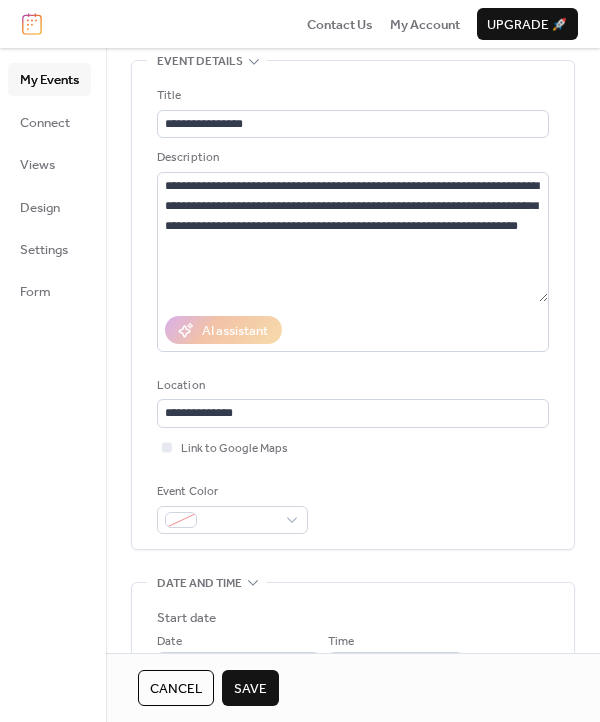 click on "Save" at bounding box center (250, 689) 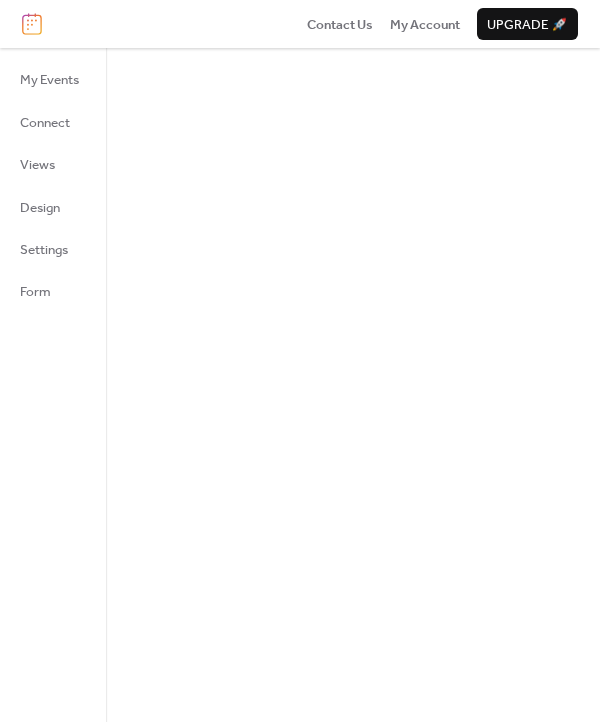 scroll, scrollTop: 0, scrollLeft: 0, axis: both 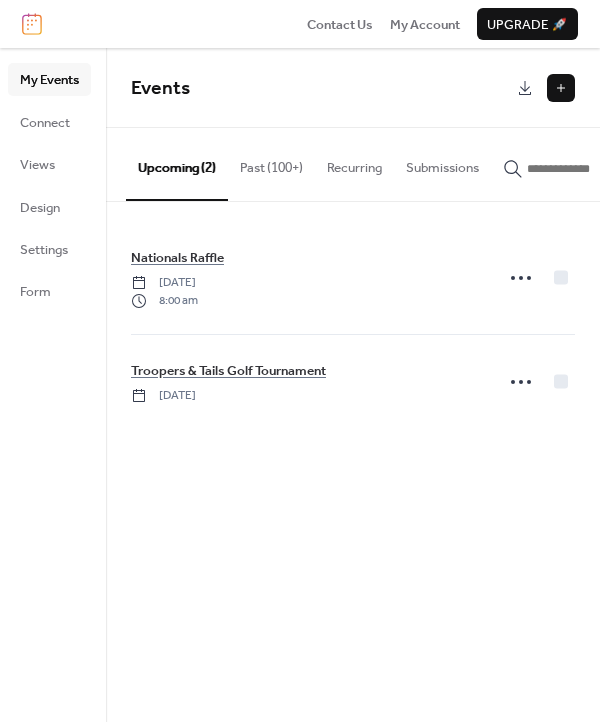 click at bounding box center [561, 88] 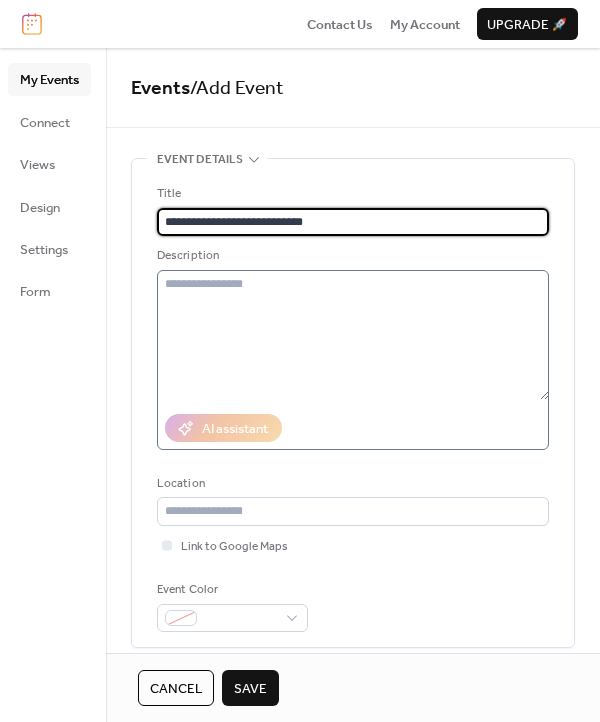 type on "**********" 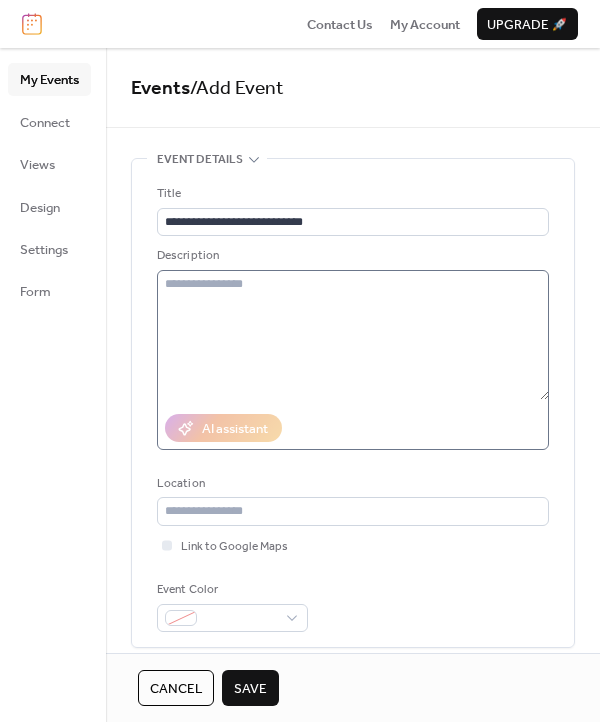 click at bounding box center [353, 360] 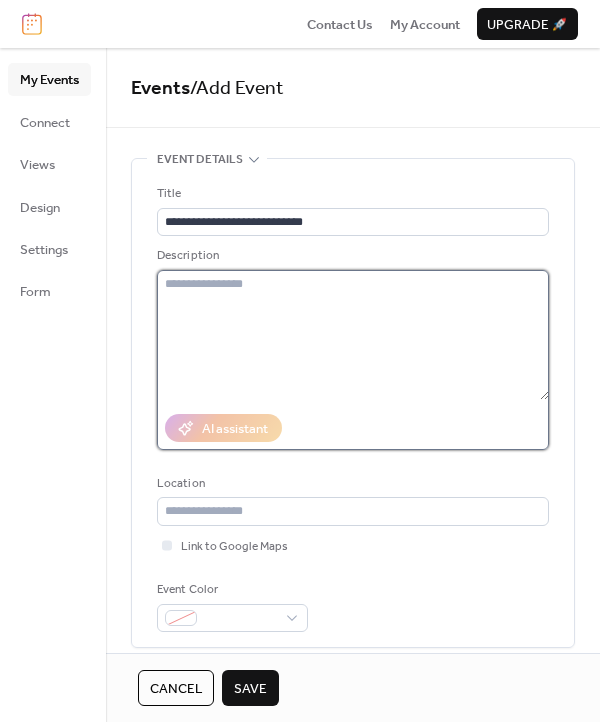 click at bounding box center (353, 335) 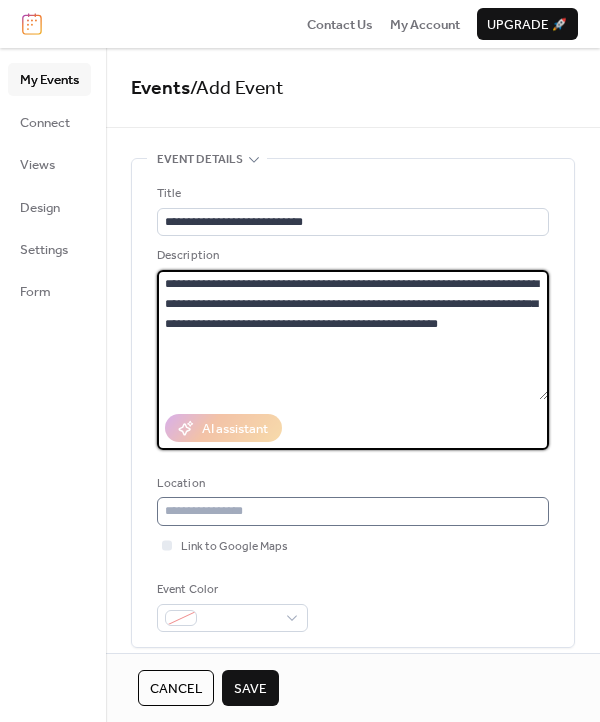 type on "**********" 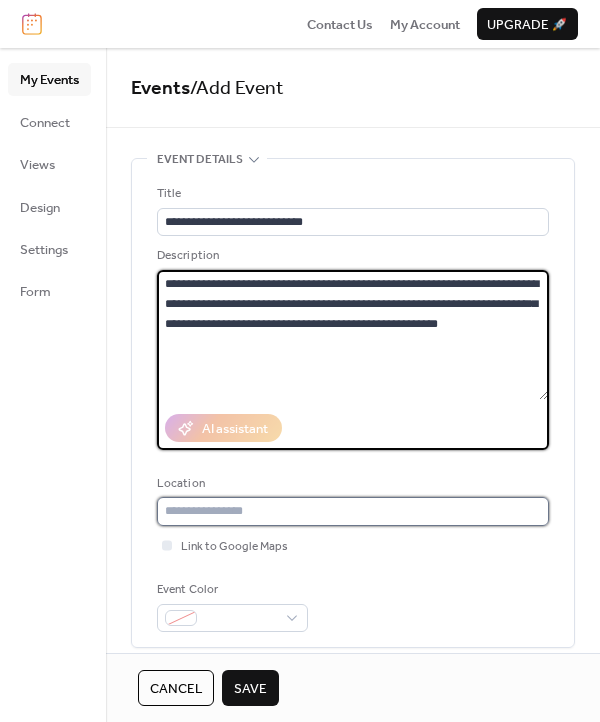 click at bounding box center [353, 511] 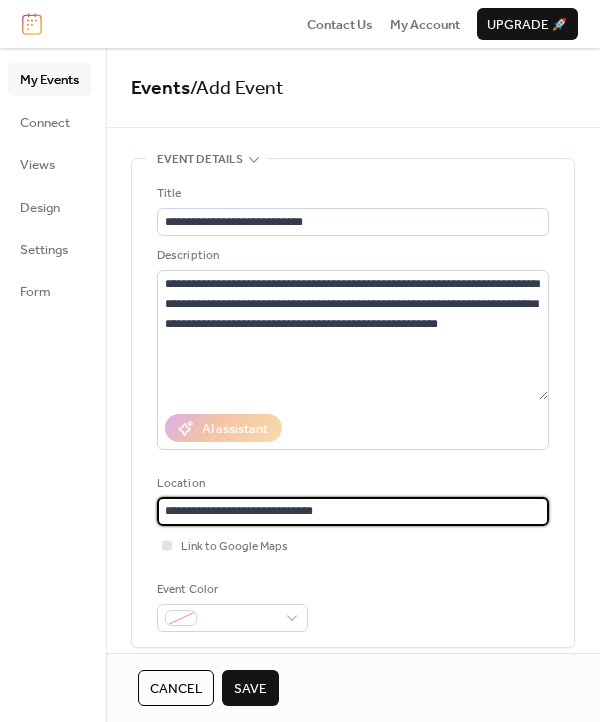 type on "**********" 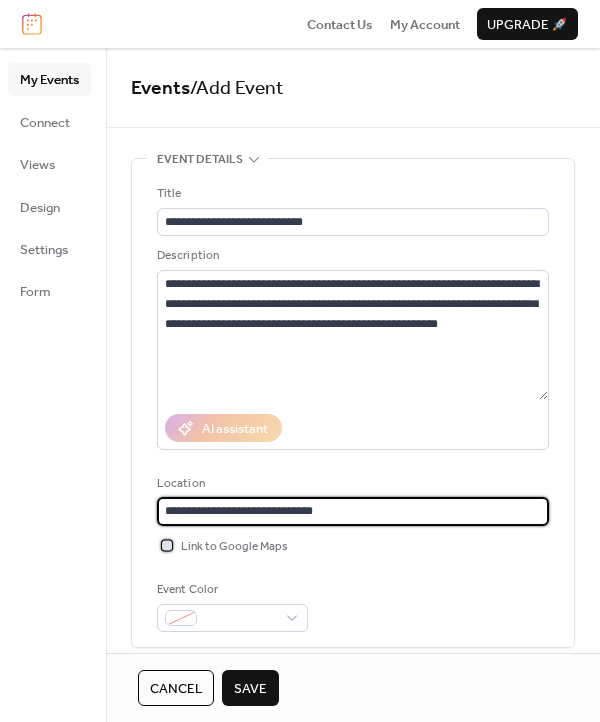 click at bounding box center (167, 545) 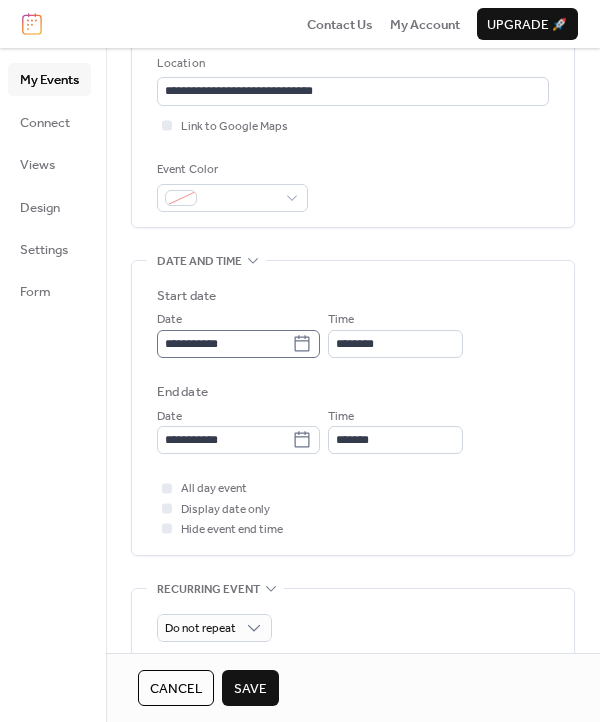click 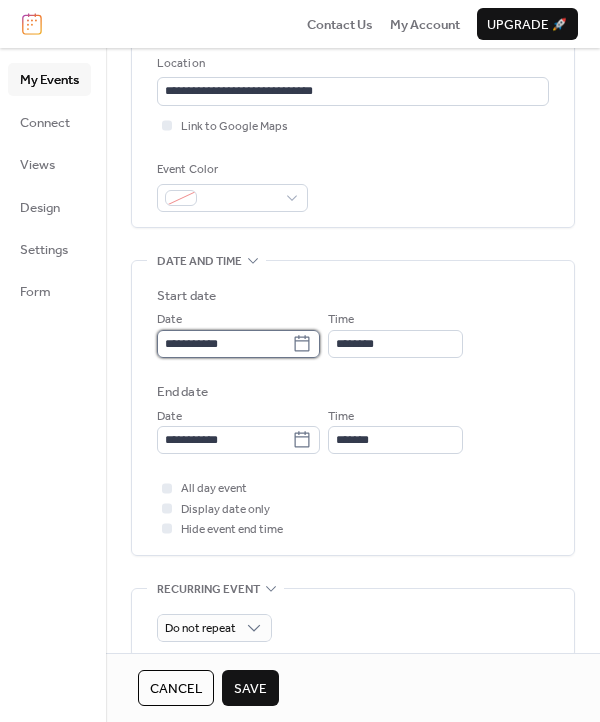 click on "**********" at bounding box center (224, 344) 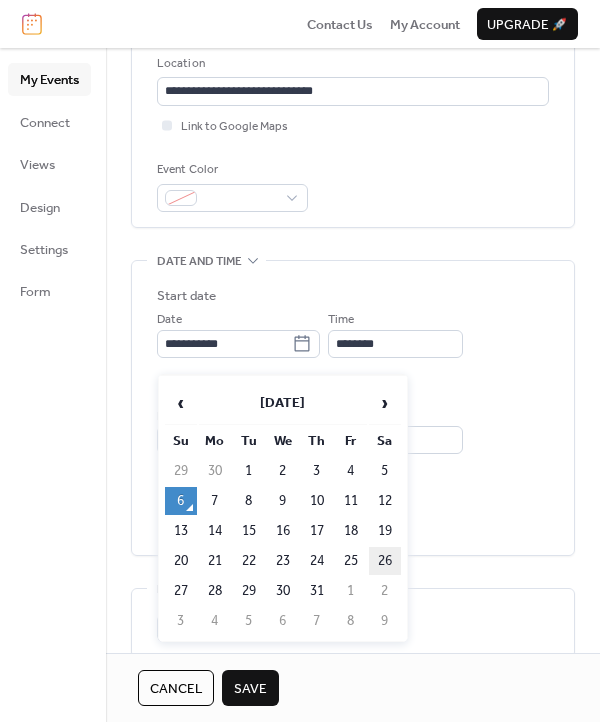 click on "26" at bounding box center [385, 561] 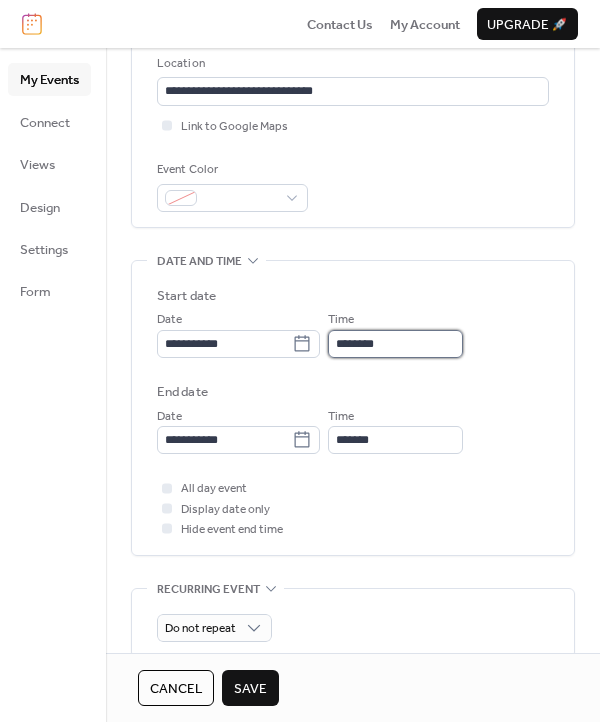 click on "********" at bounding box center [395, 344] 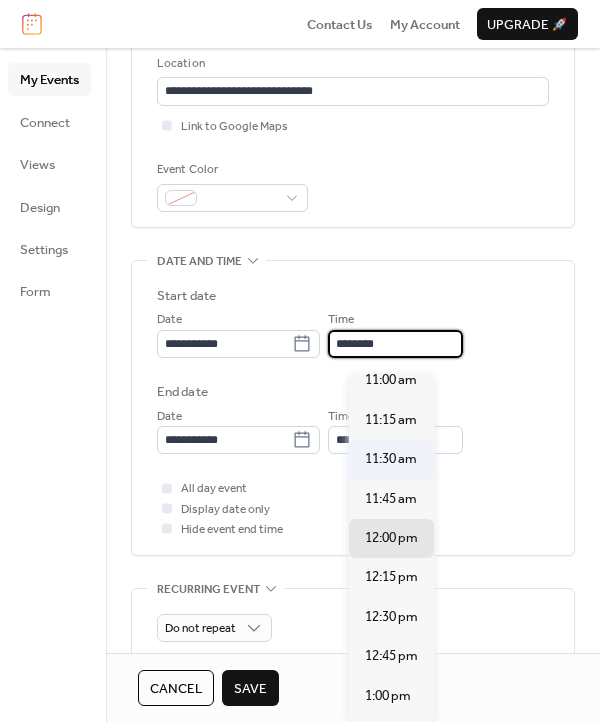scroll, scrollTop: 1737, scrollLeft: 0, axis: vertical 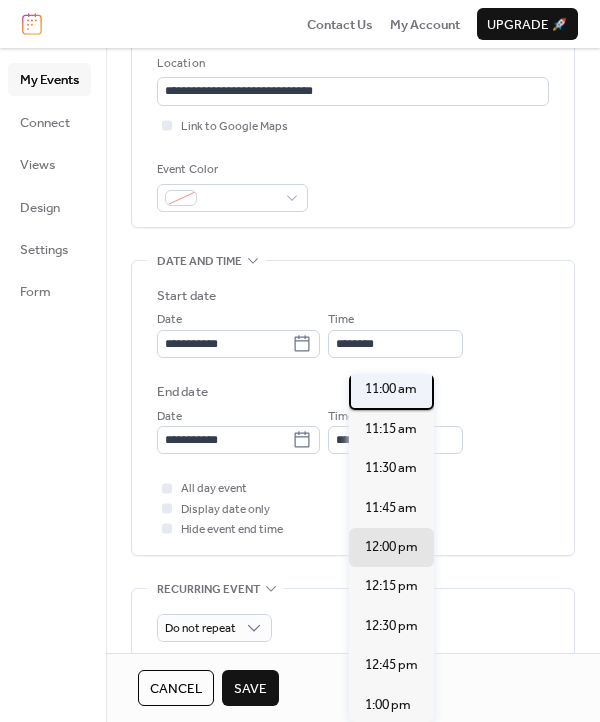 click on "11:00 am" at bounding box center [391, 389] 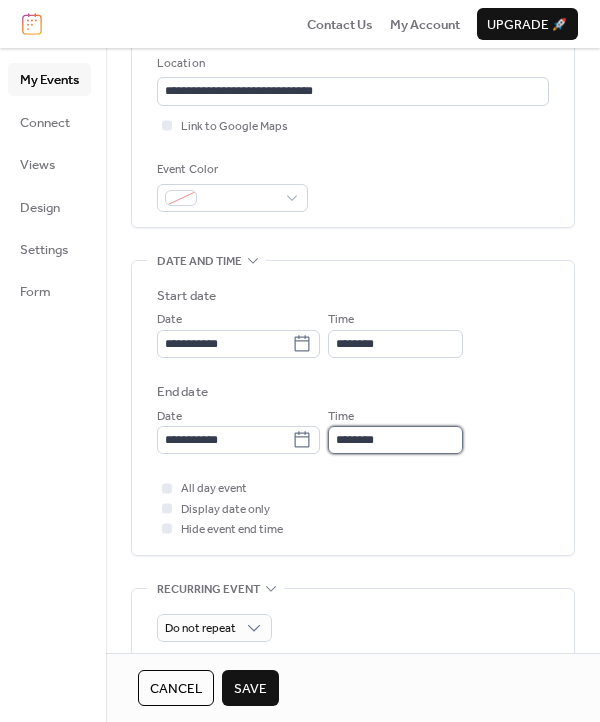 click on "********" at bounding box center (395, 440) 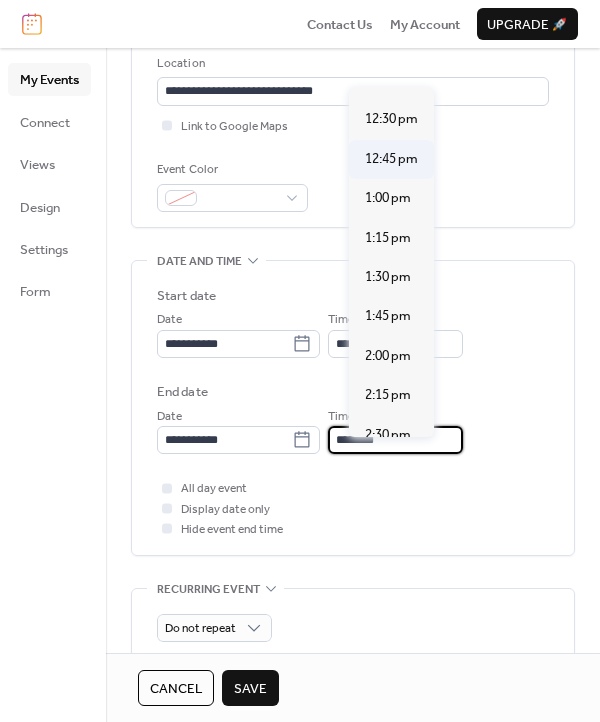 scroll, scrollTop: 186, scrollLeft: 0, axis: vertical 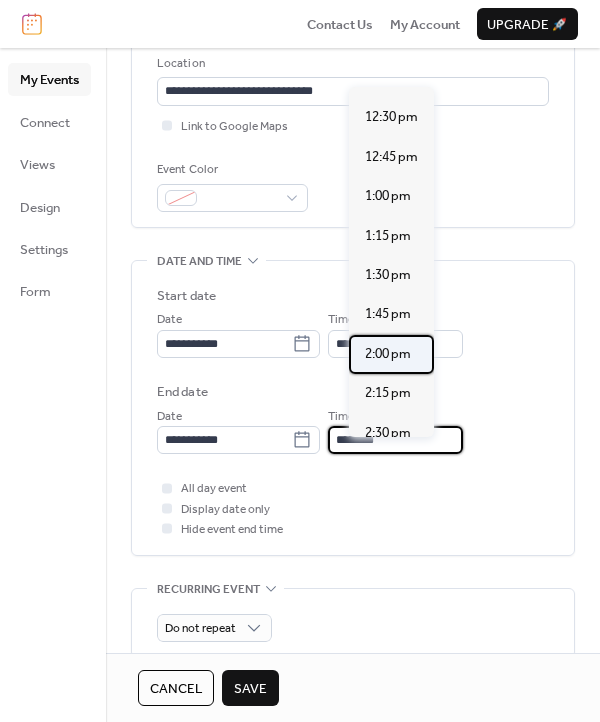 click on "2:00 pm" at bounding box center [388, 354] 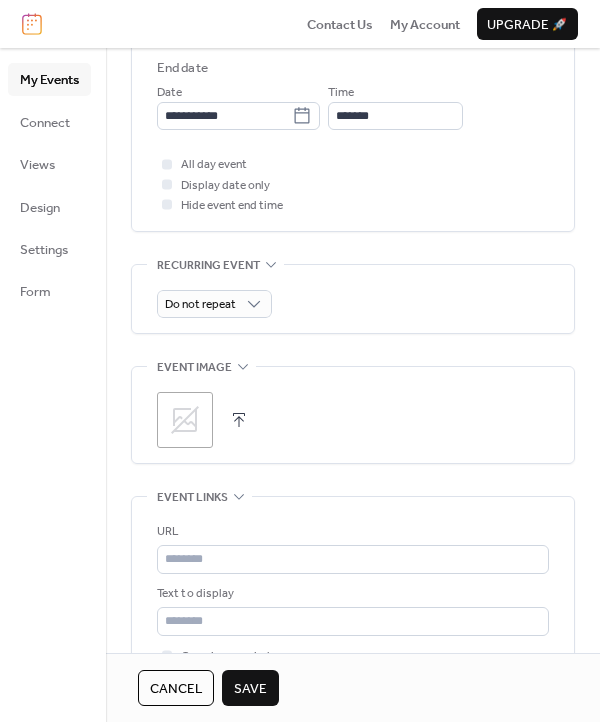 scroll, scrollTop: 759, scrollLeft: 0, axis: vertical 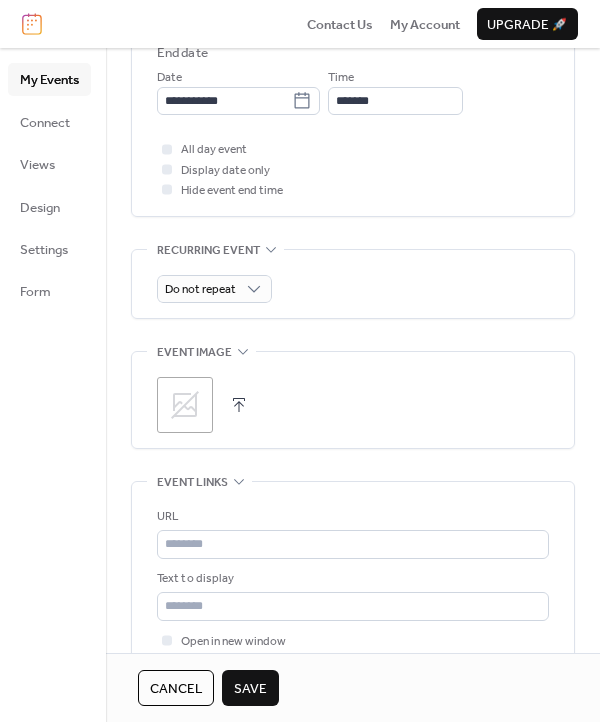 click 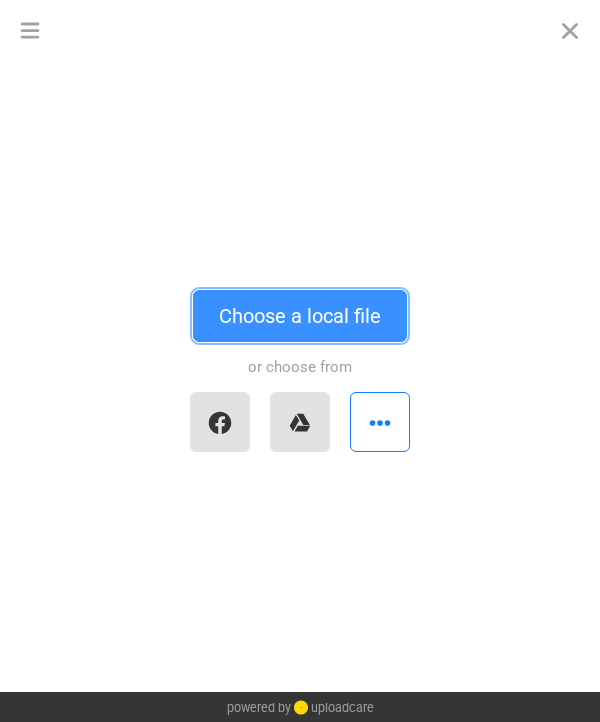 click on "Choose a local file" at bounding box center (300, 316) 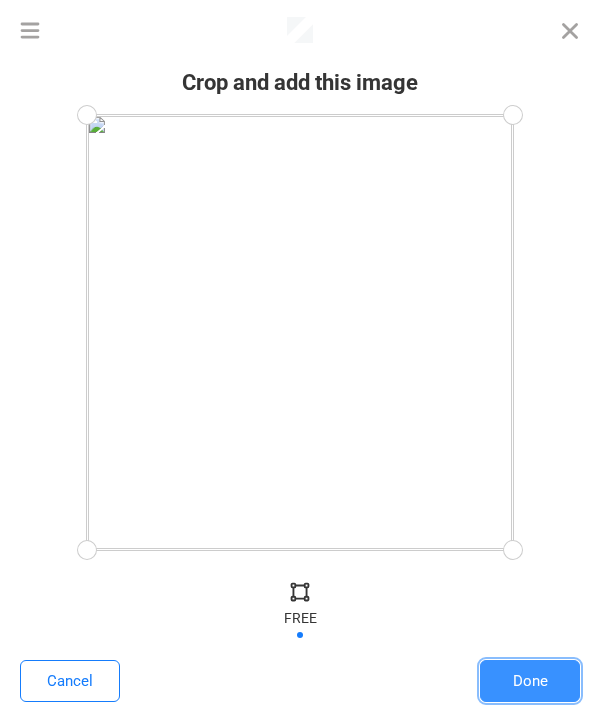click on "Done" at bounding box center [530, 681] 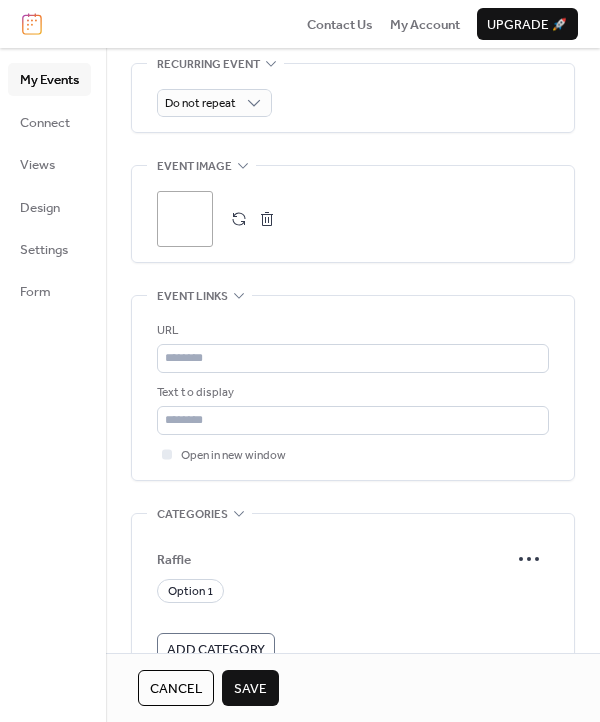 scroll, scrollTop: 946, scrollLeft: 0, axis: vertical 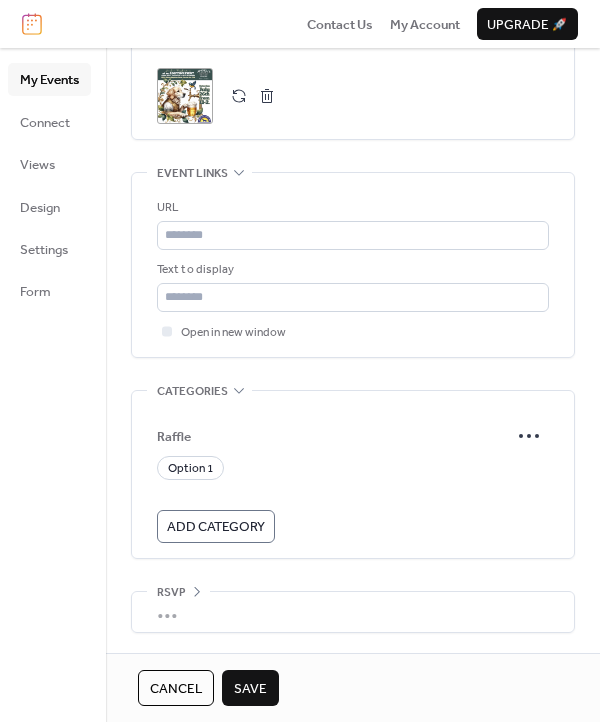 click on "Save" at bounding box center (250, 689) 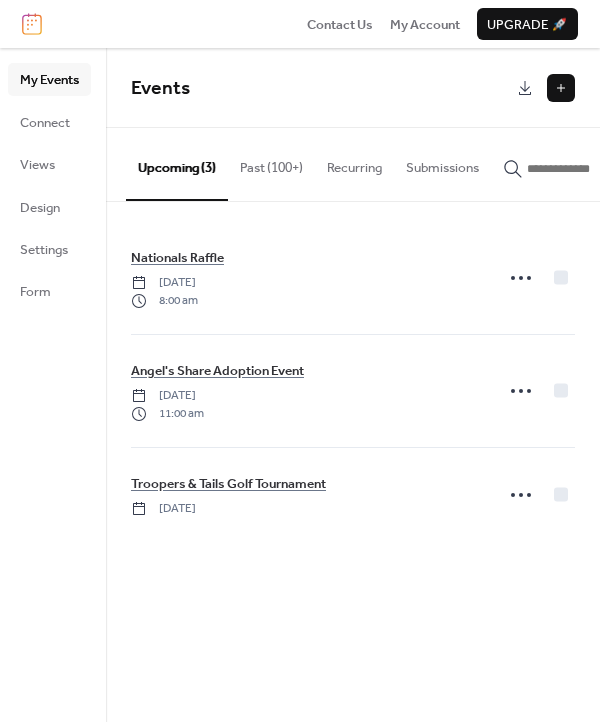 click on "Events" at bounding box center (321, 89) 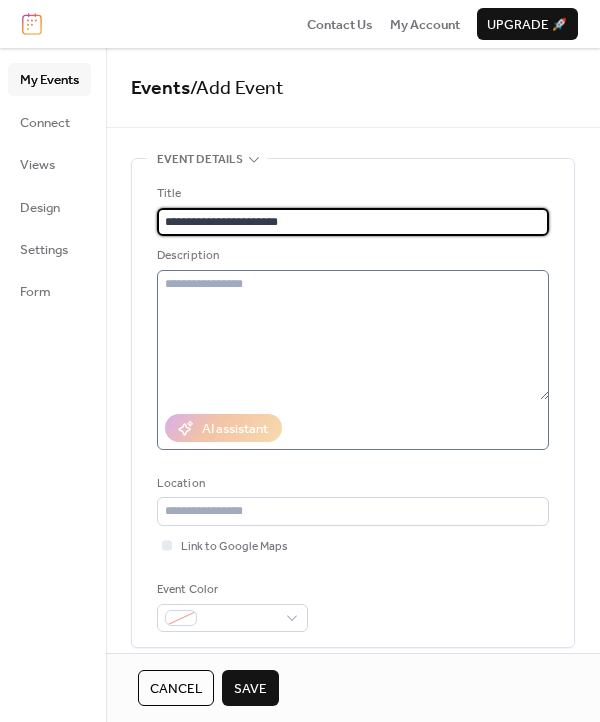 type on "**********" 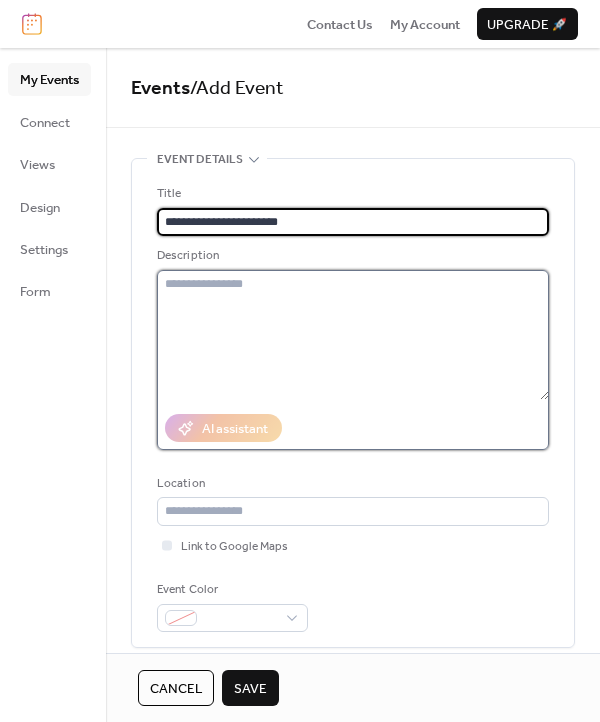 click at bounding box center [353, 335] 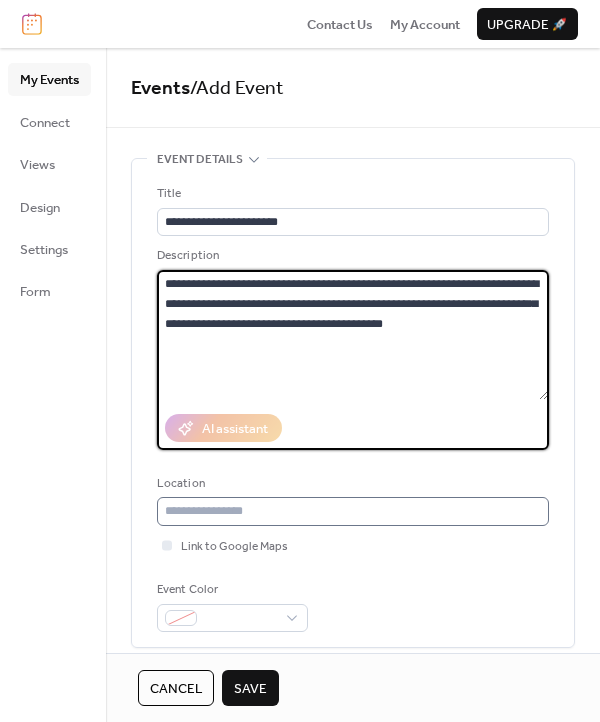 type on "**********" 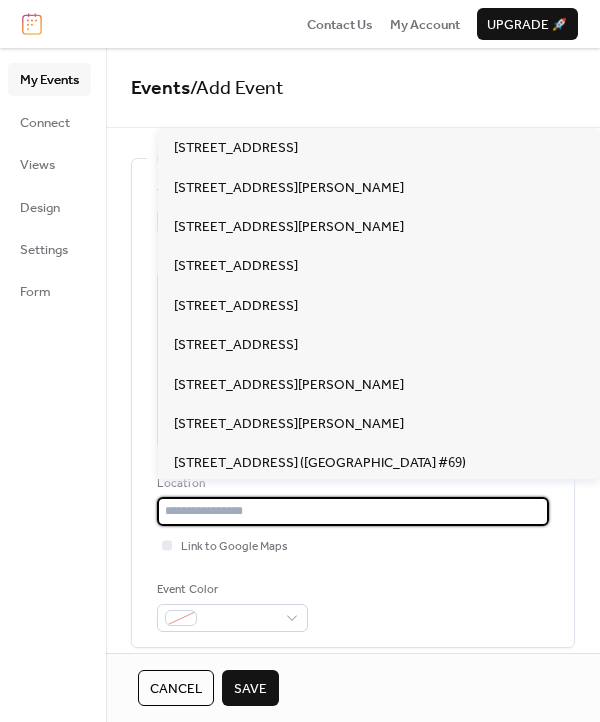 click at bounding box center (353, 511) 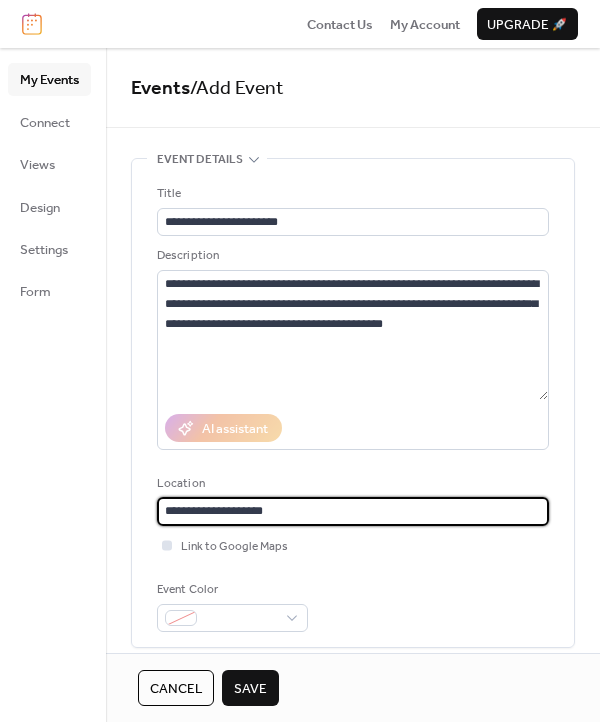 type on "**********" 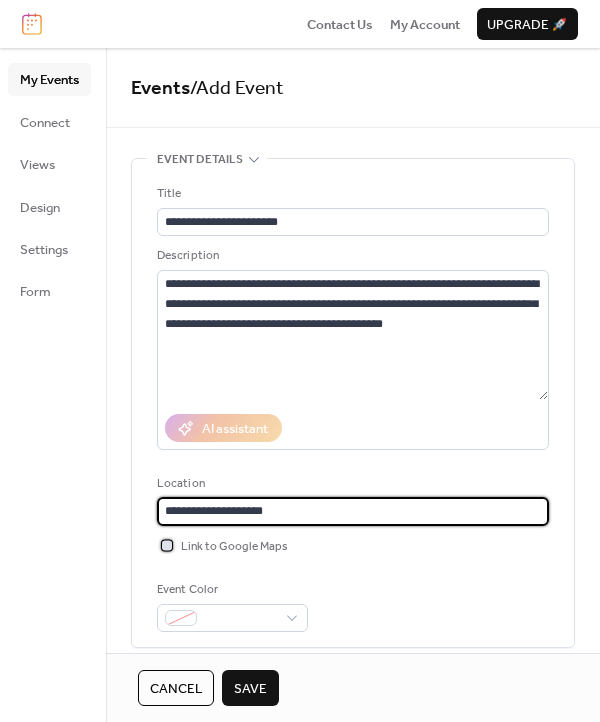 click at bounding box center [167, 545] 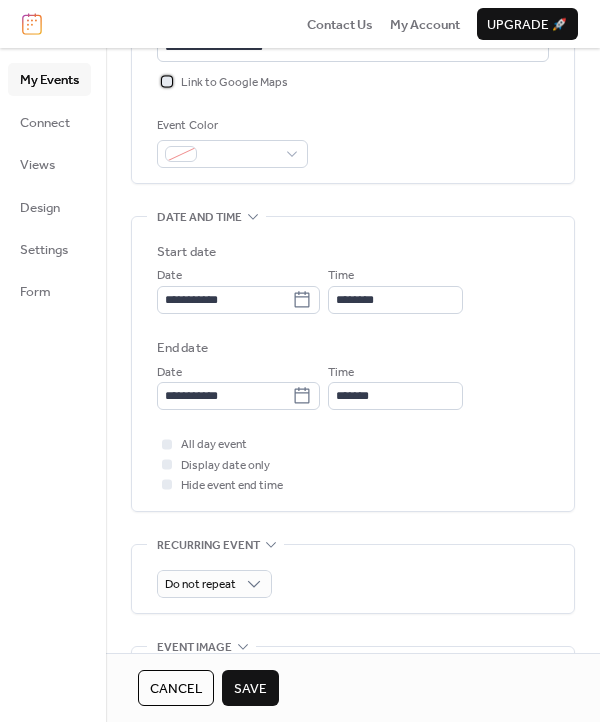 scroll, scrollTop: 482, scrollLeft: 0, axis: vertical 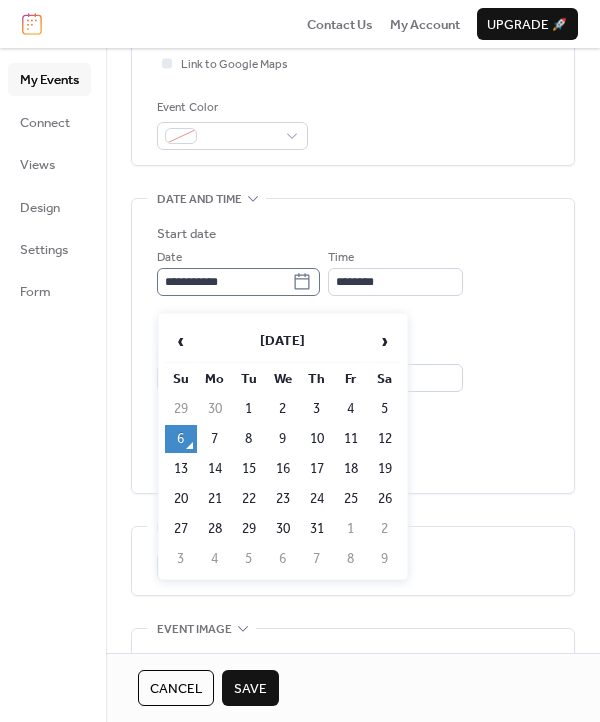 click 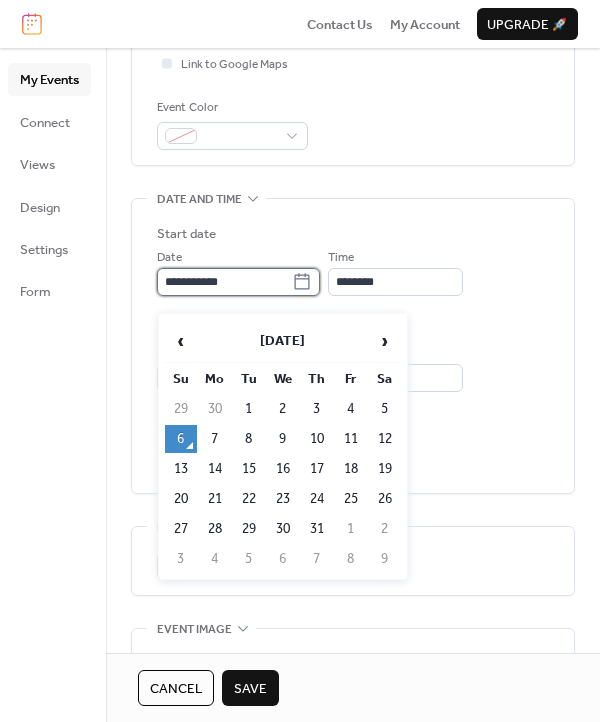 click on "**********" at bounding box center [224, 282] 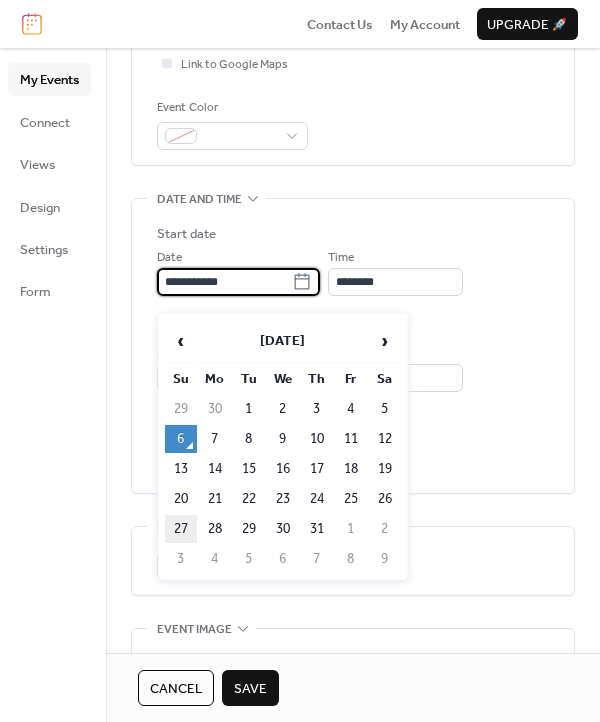 click on "27" at bounding box center [181, 529] 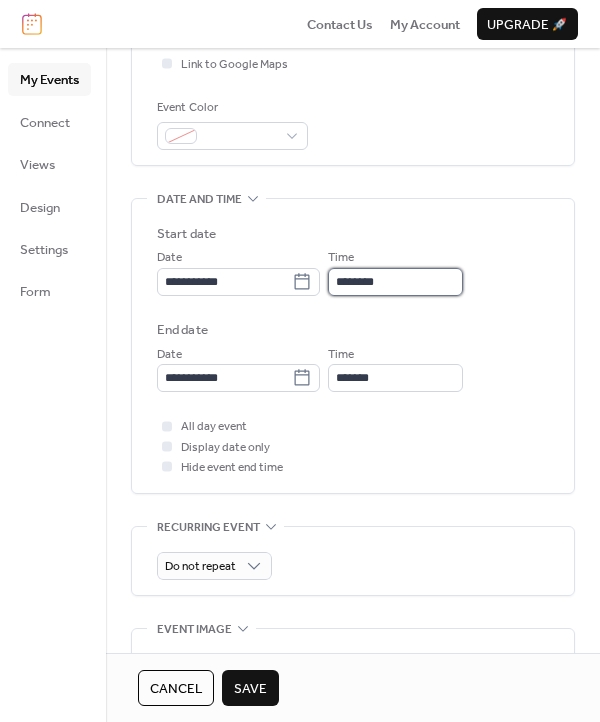 click on "********" at bounding box center (395, 282) 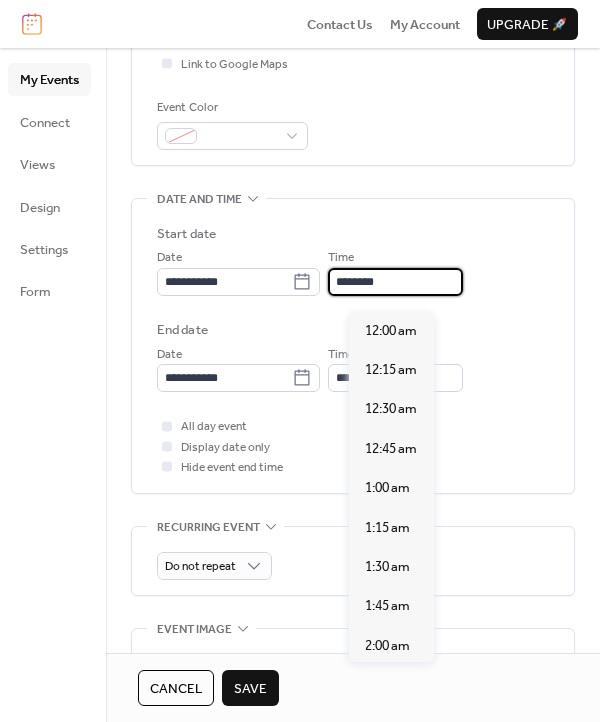 scroll, scrollTop: 1915, scrollLeft: 0, axis: vertical 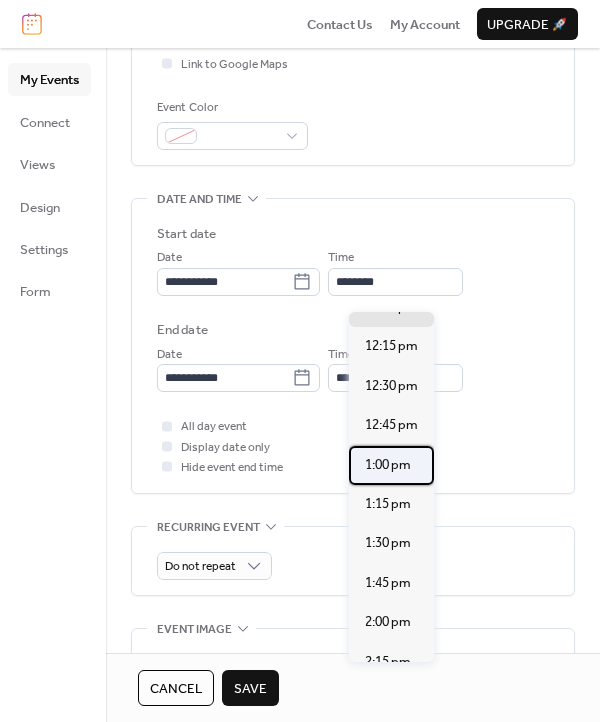 click on "1:00 pm" at bounding box center (388, 465) 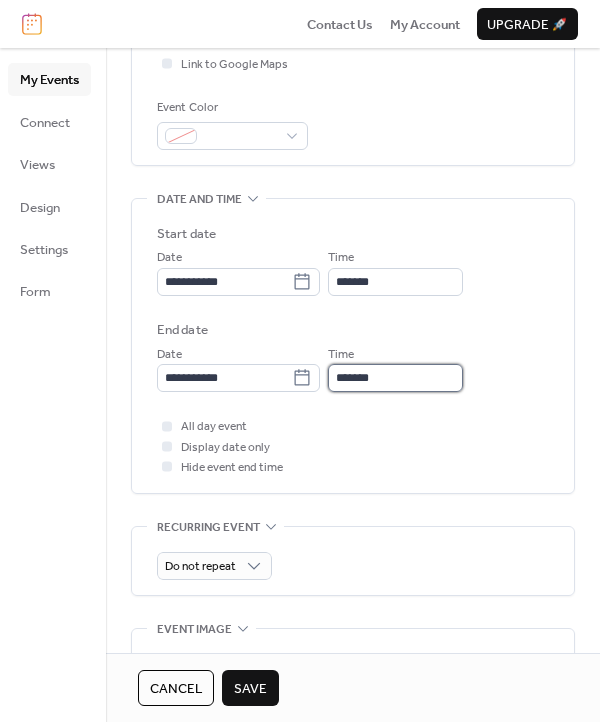 click on "*******" at bounding box center (395, 378) 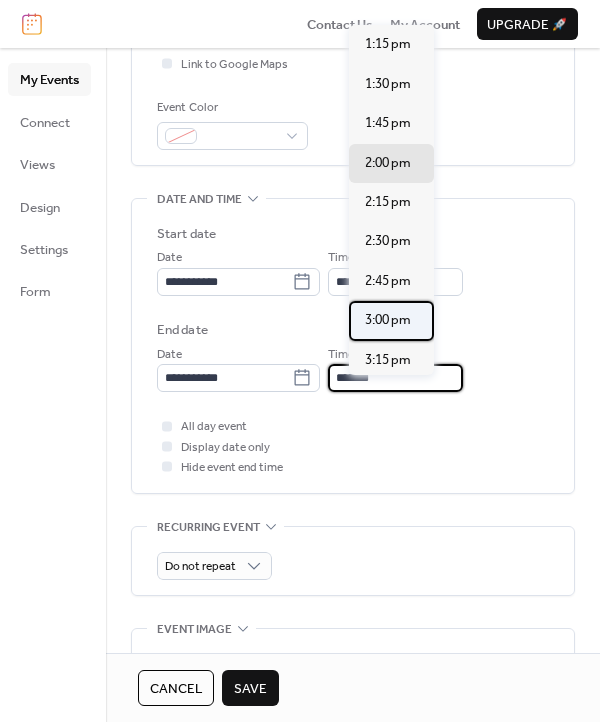 click on "3:00 pm" at bounding box center [388, 320] 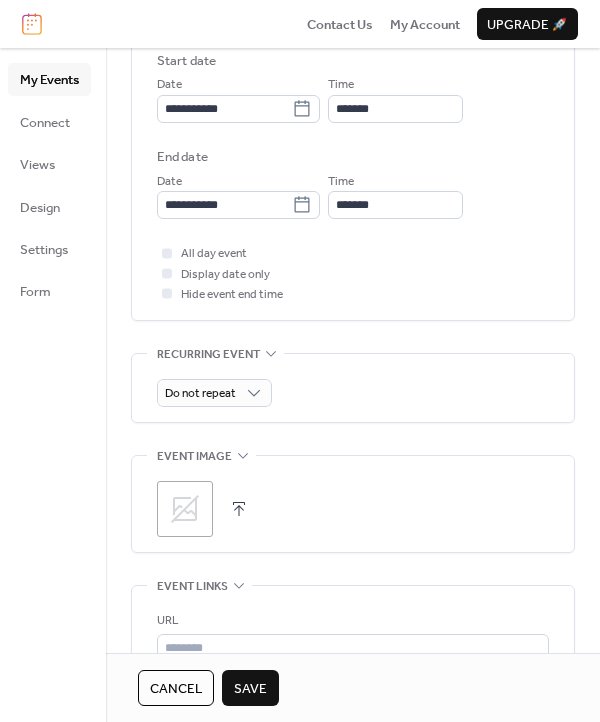 click 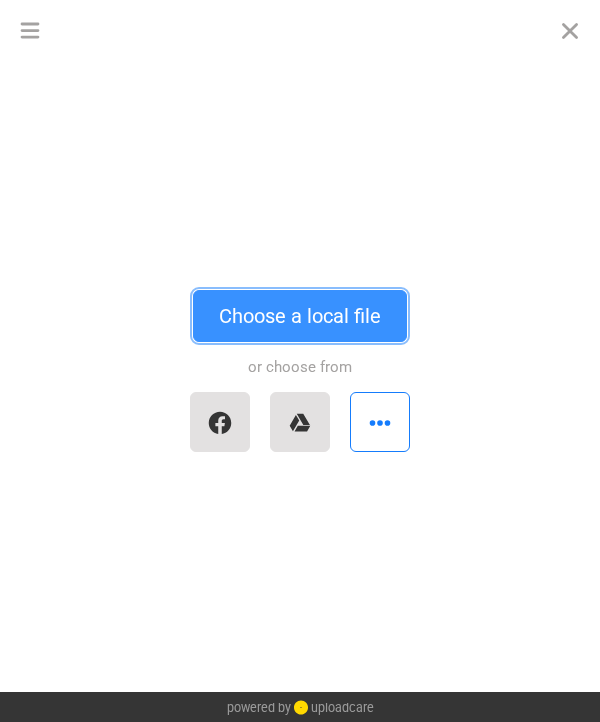 click on "Choose a local file" at bounding box center [300, 316] 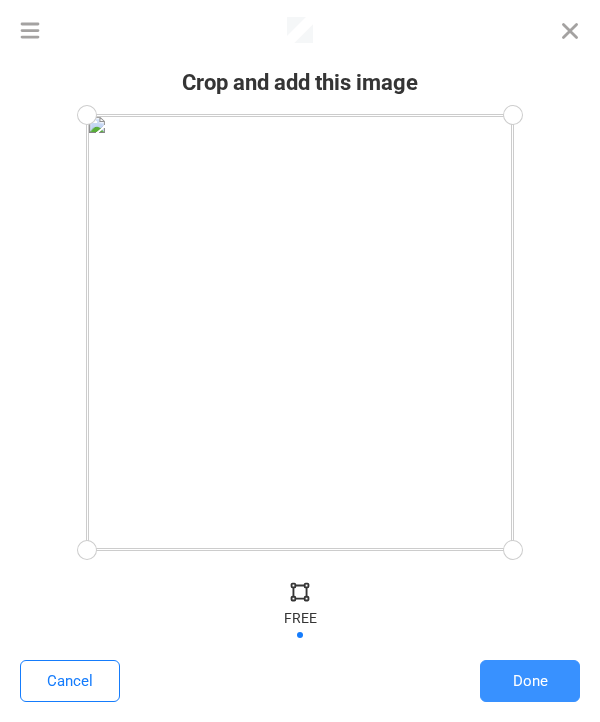 click on "Done" at bounding box center (530, 681) 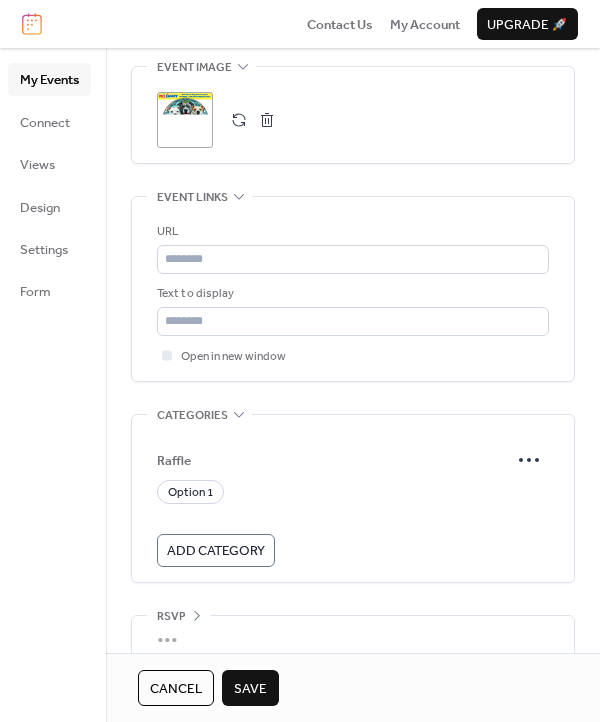 scroll, scrollTop: 1090, scrollLeft: 0, axis: vertical 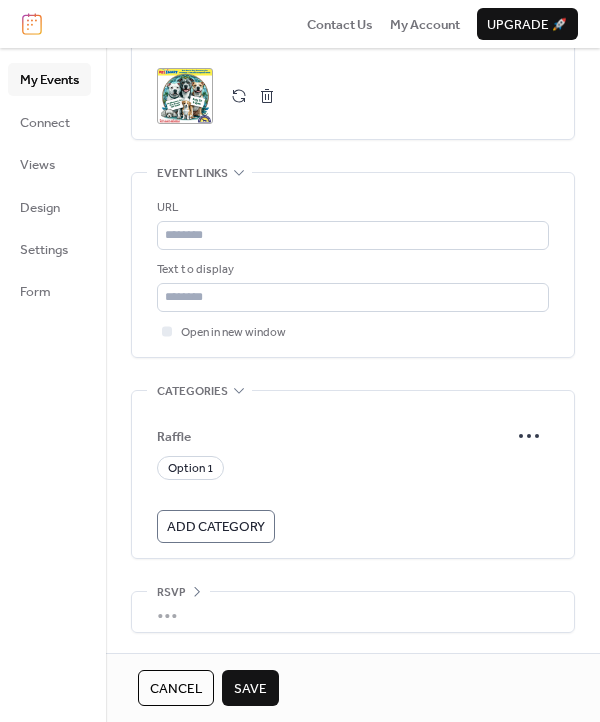 click on "Save" at bounding box center (250, 689) 